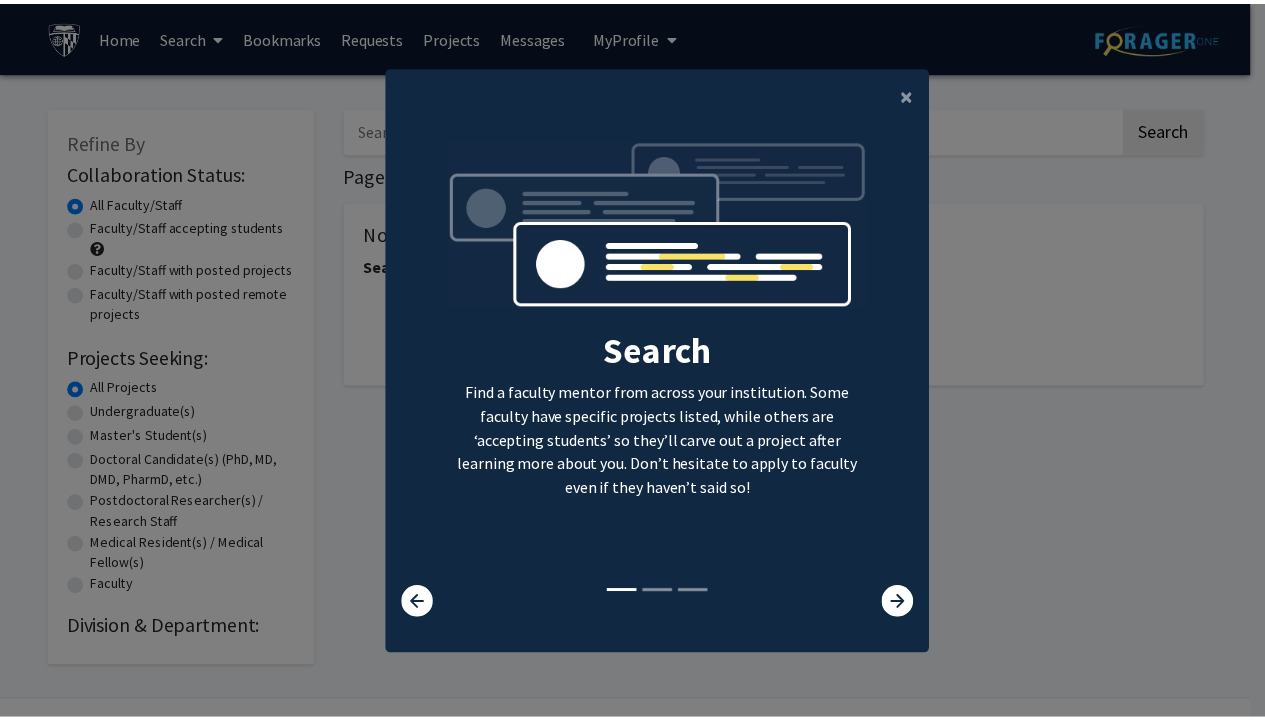 scroll, scrollTop: 0, scrollLeft: 0, axis: both 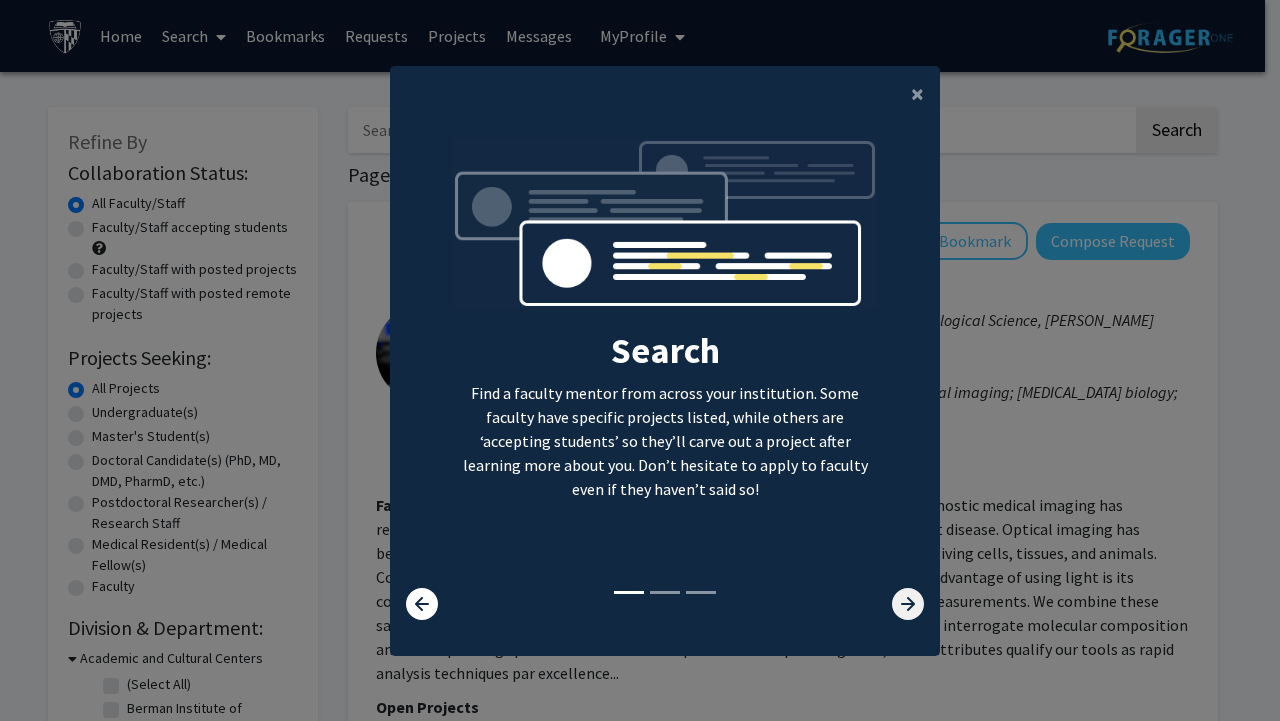 click 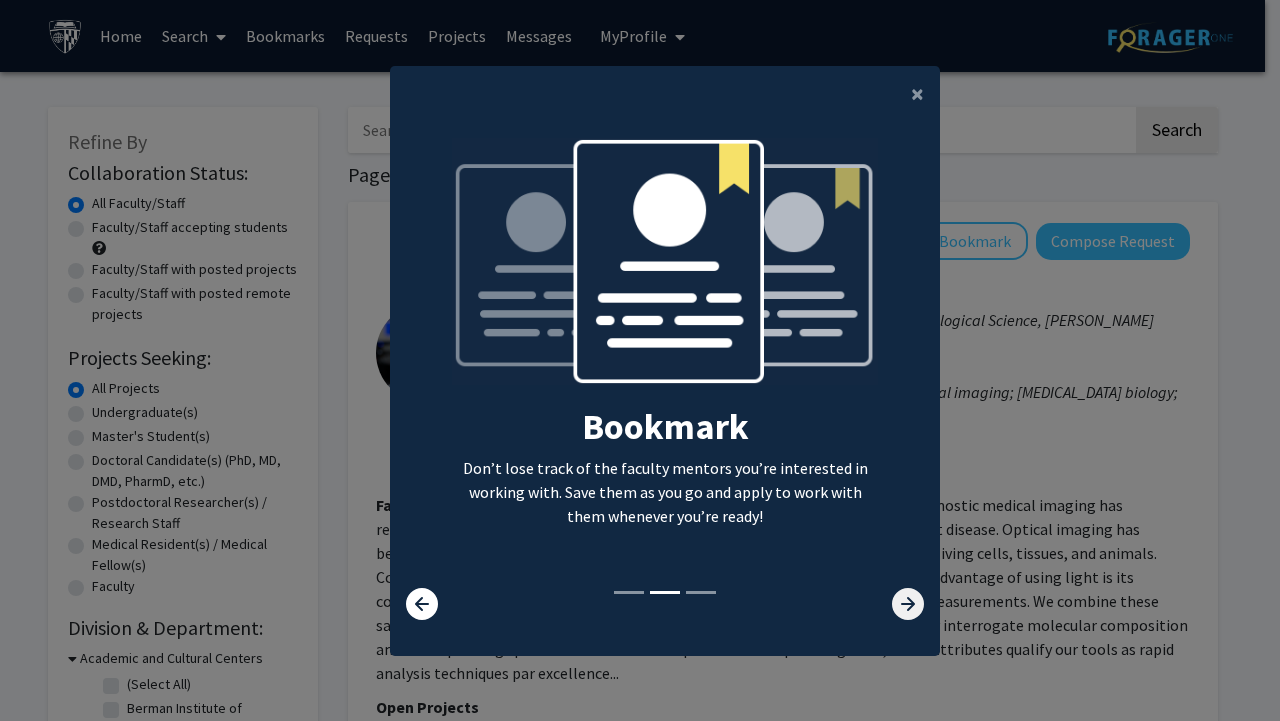 click 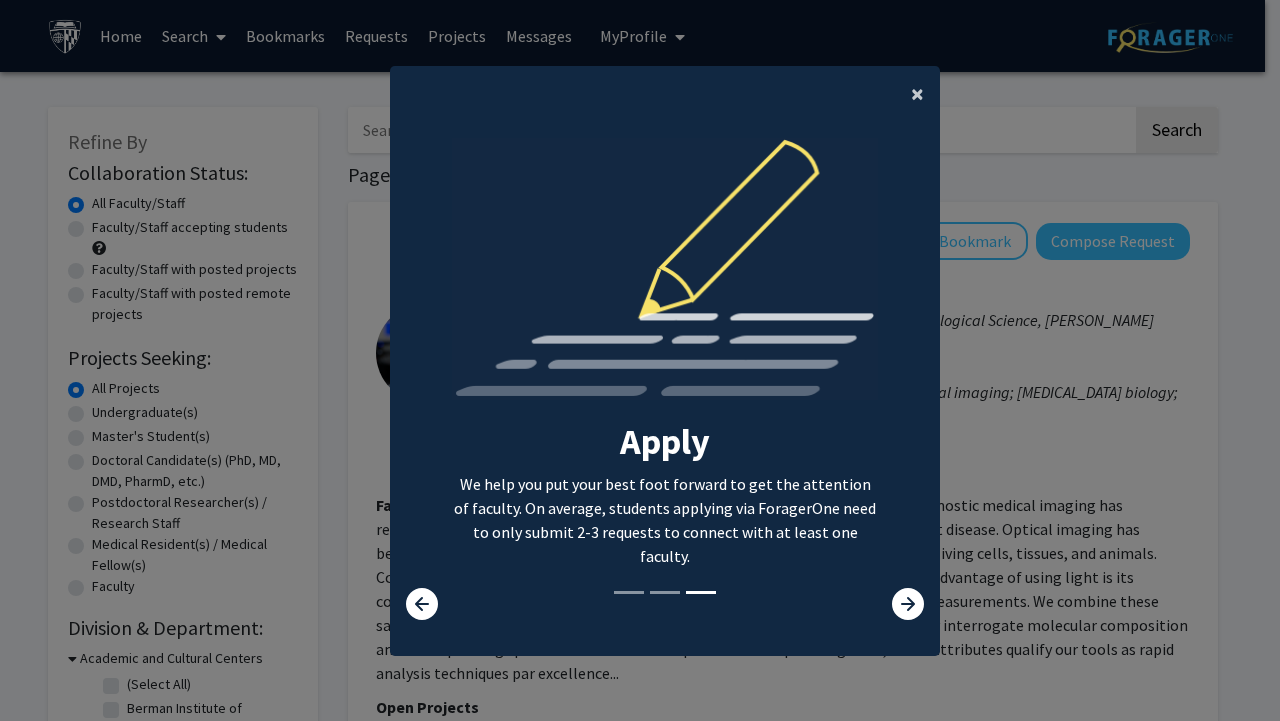 click on "×" 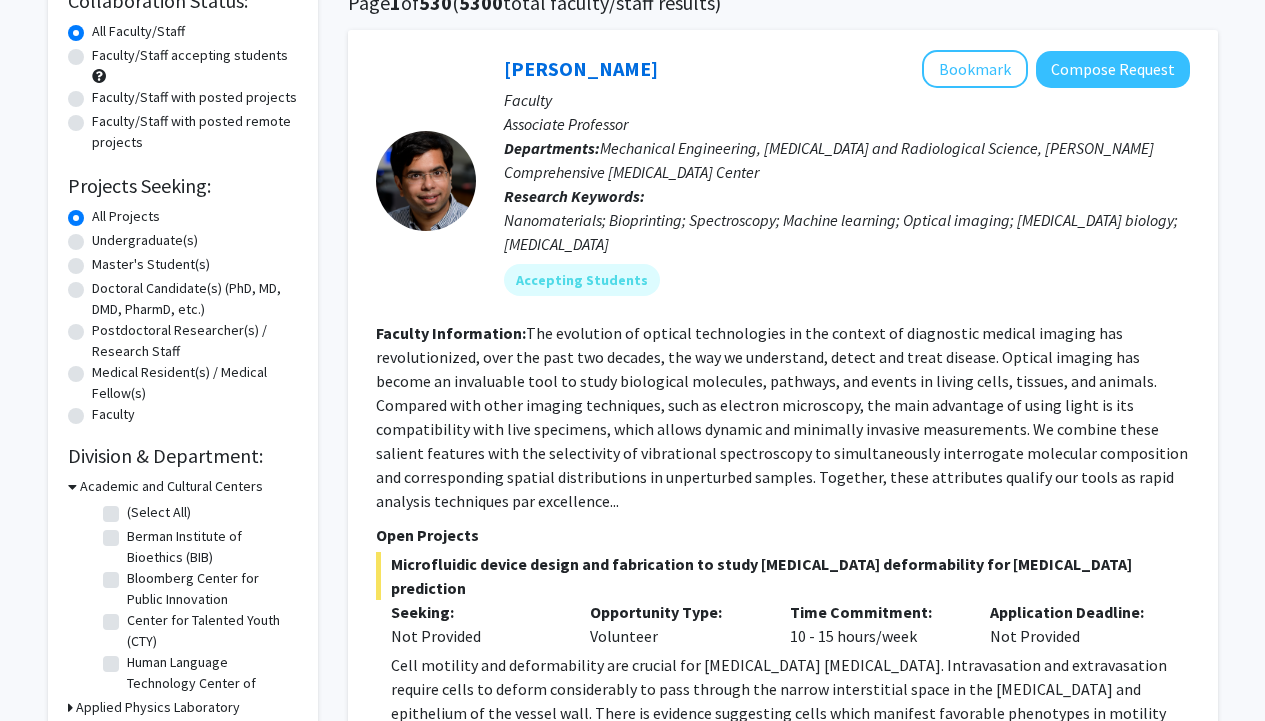 scroll, scrollTop: 173, scrollLeft: 0, axis: vertical 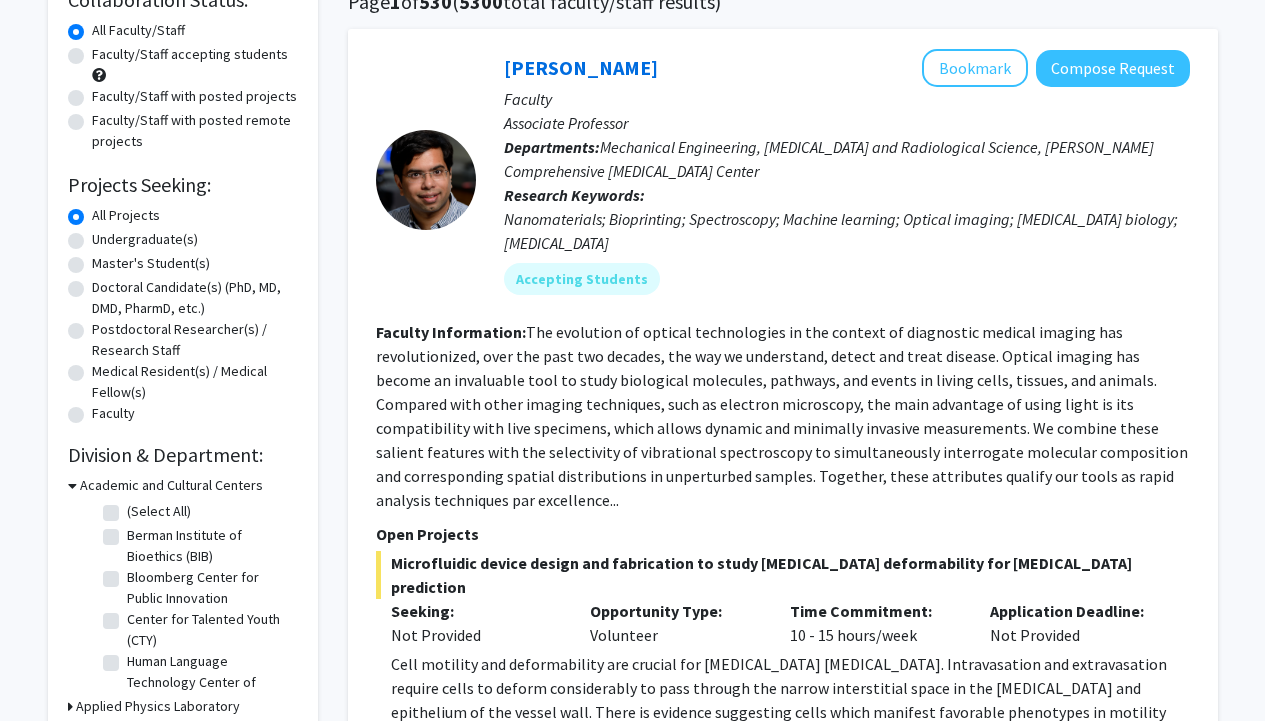click on "Undergraduate(s)" 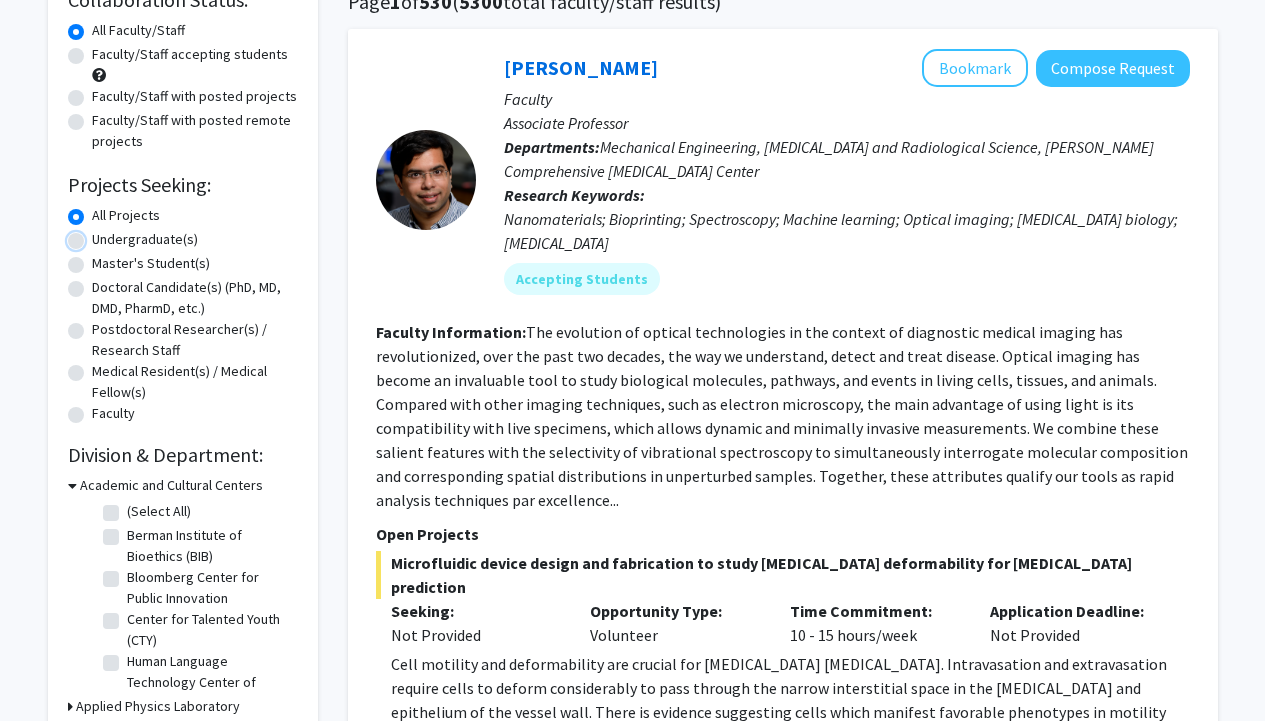 click on "Undergraduate(s)" at bounding box center (98, 235) 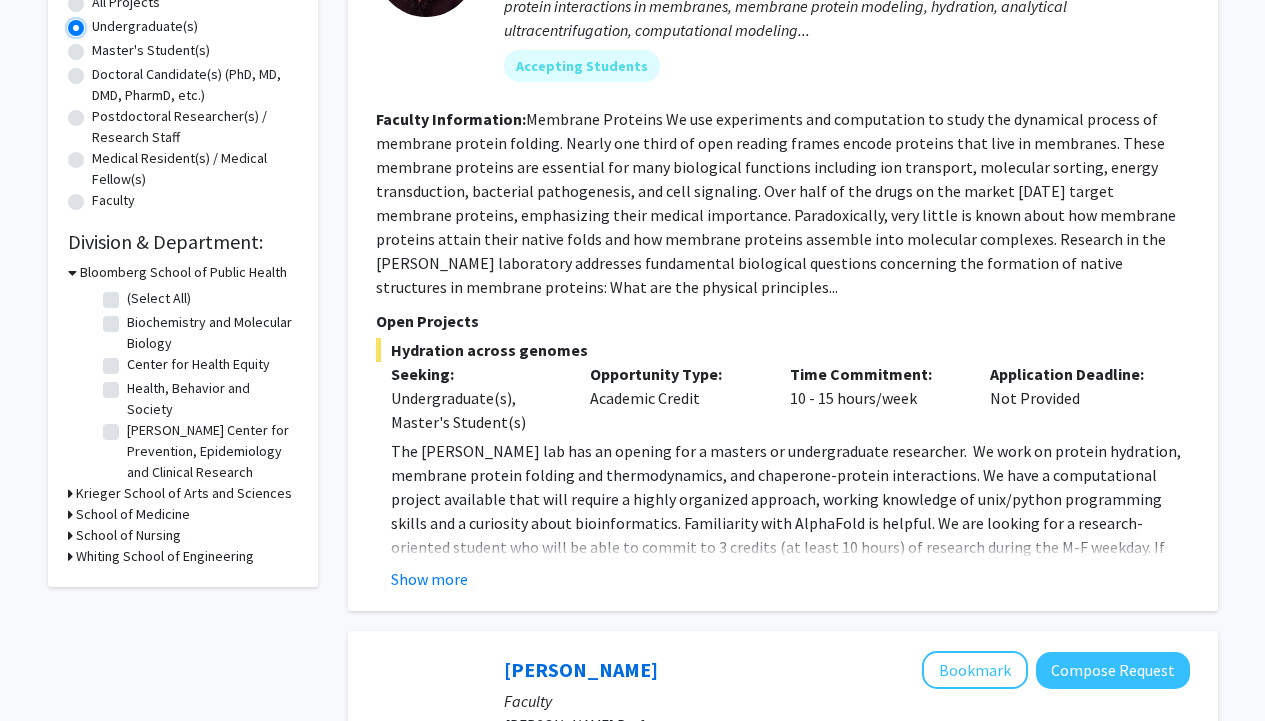 scroll, scrollTop: 394, scrollLeft: 0, axis: vertical 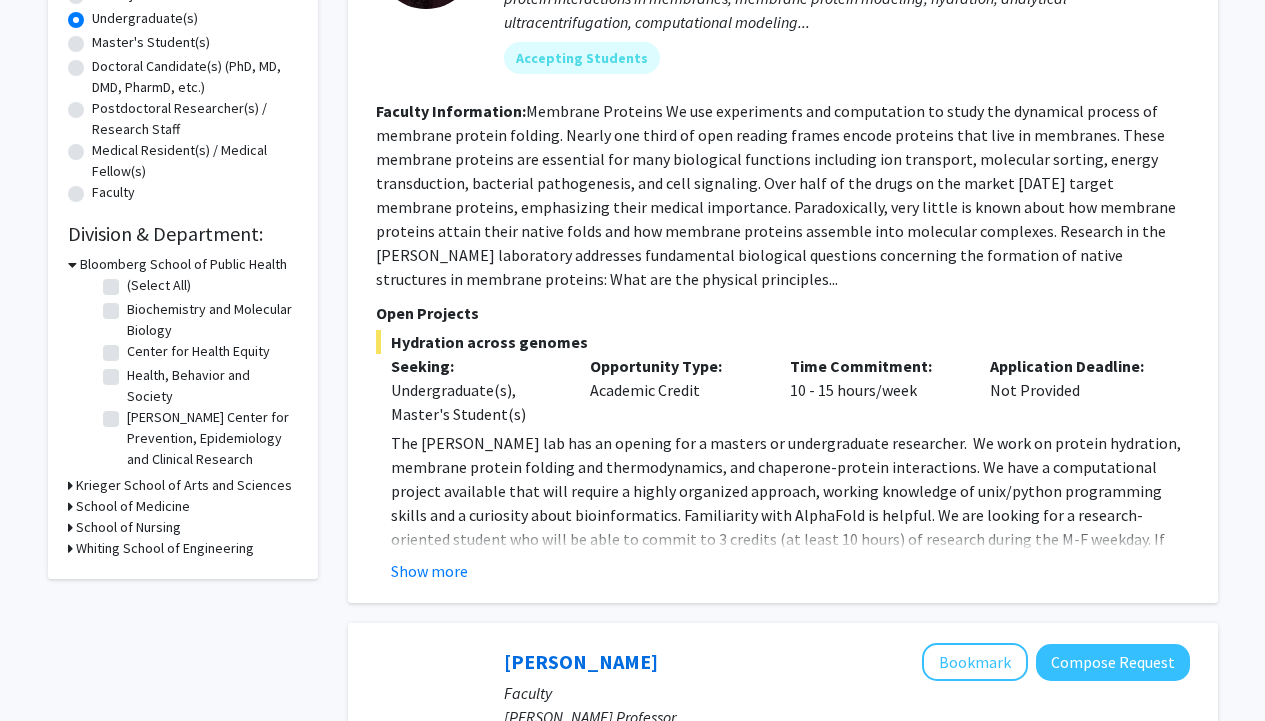 click 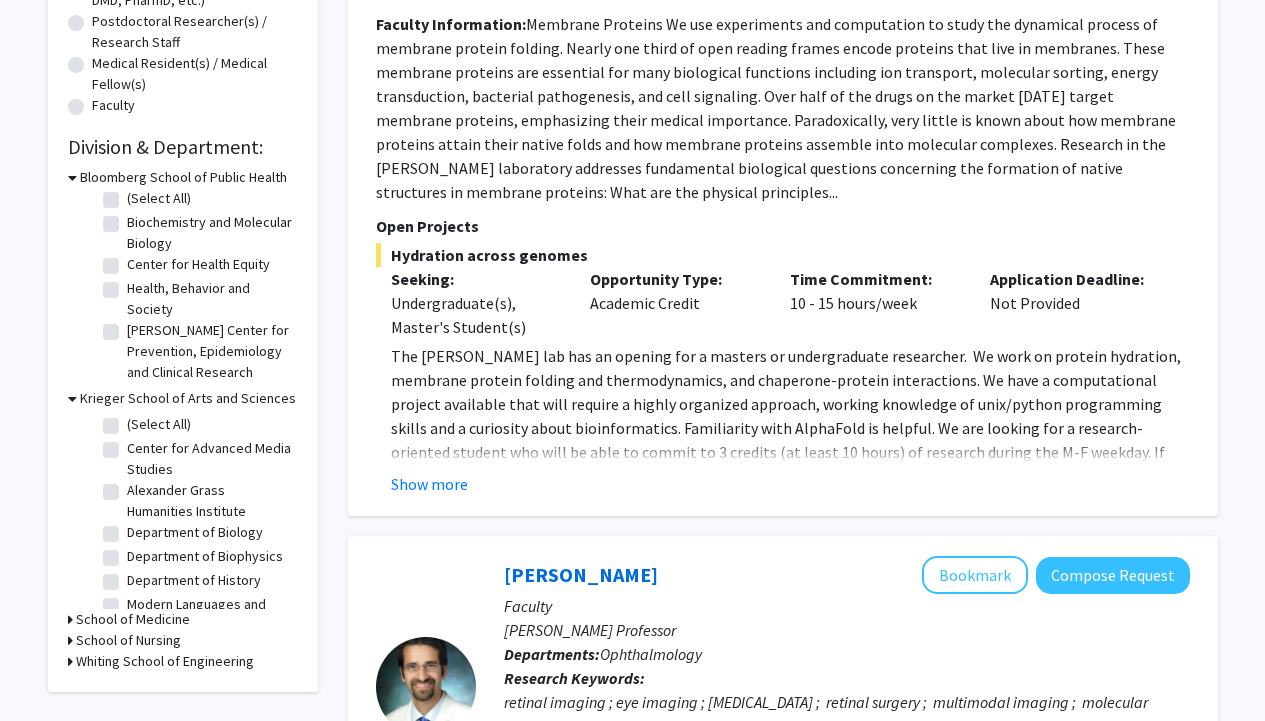 scroll, scrollTop: 560, scrollLeft: 0, axis: vertical 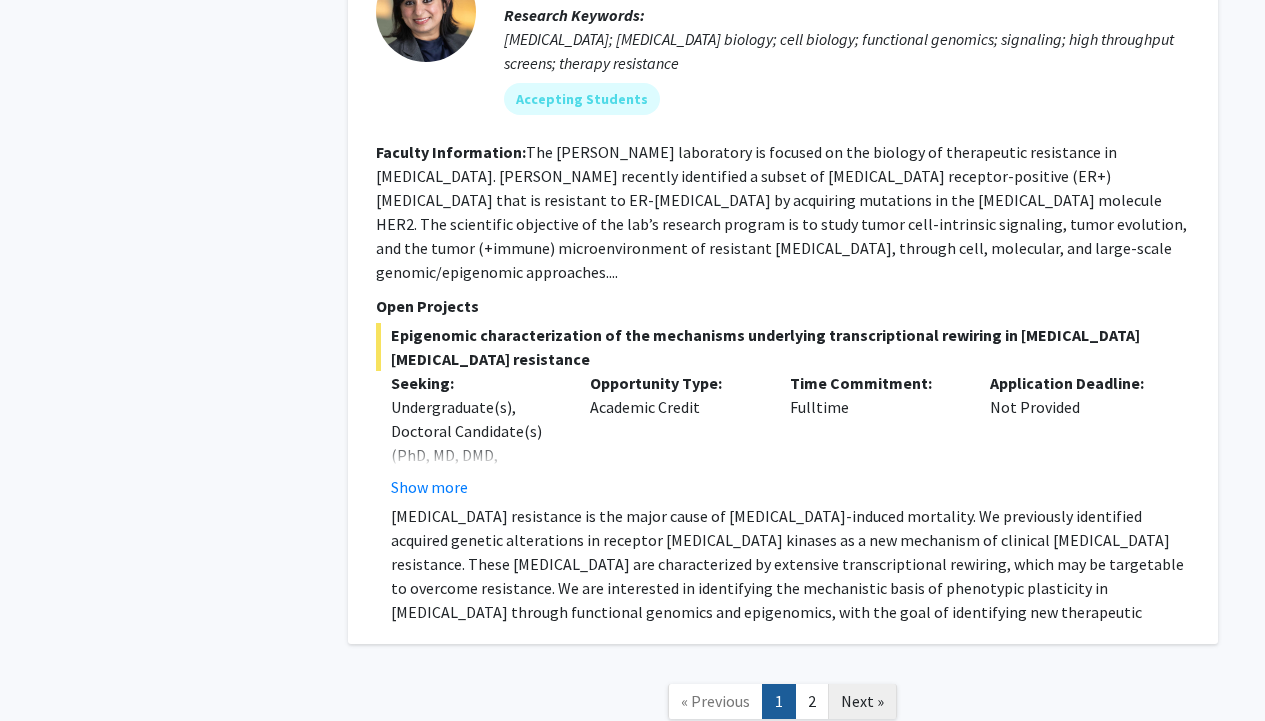 click on "Next »" 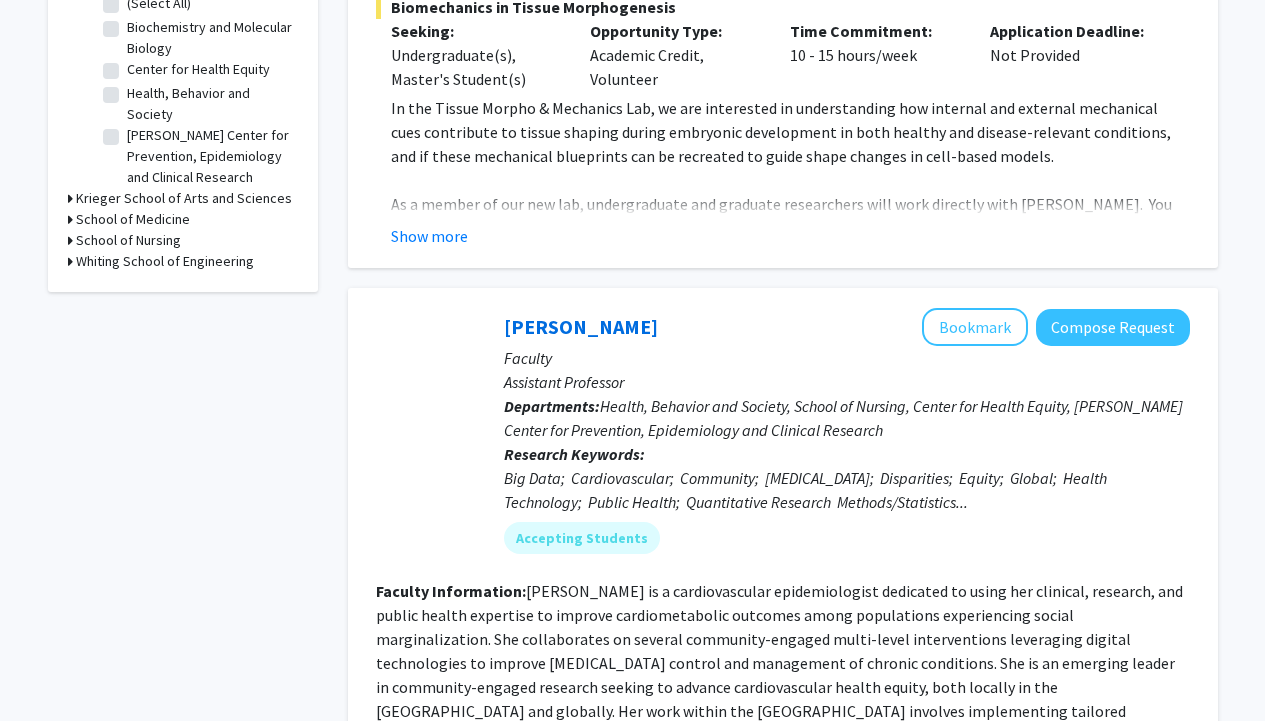 scroll, scrollTop: 0, scrollLeft: 0, axis: both 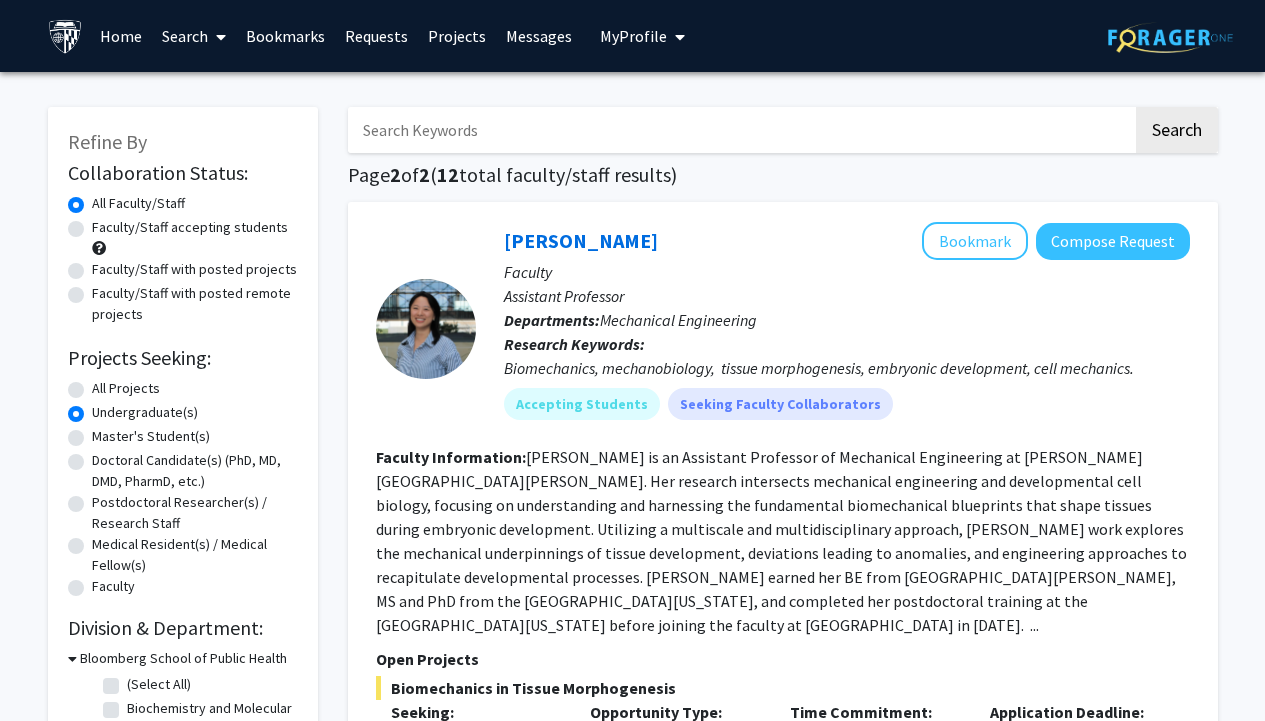 click on "Undergraduate(s)" 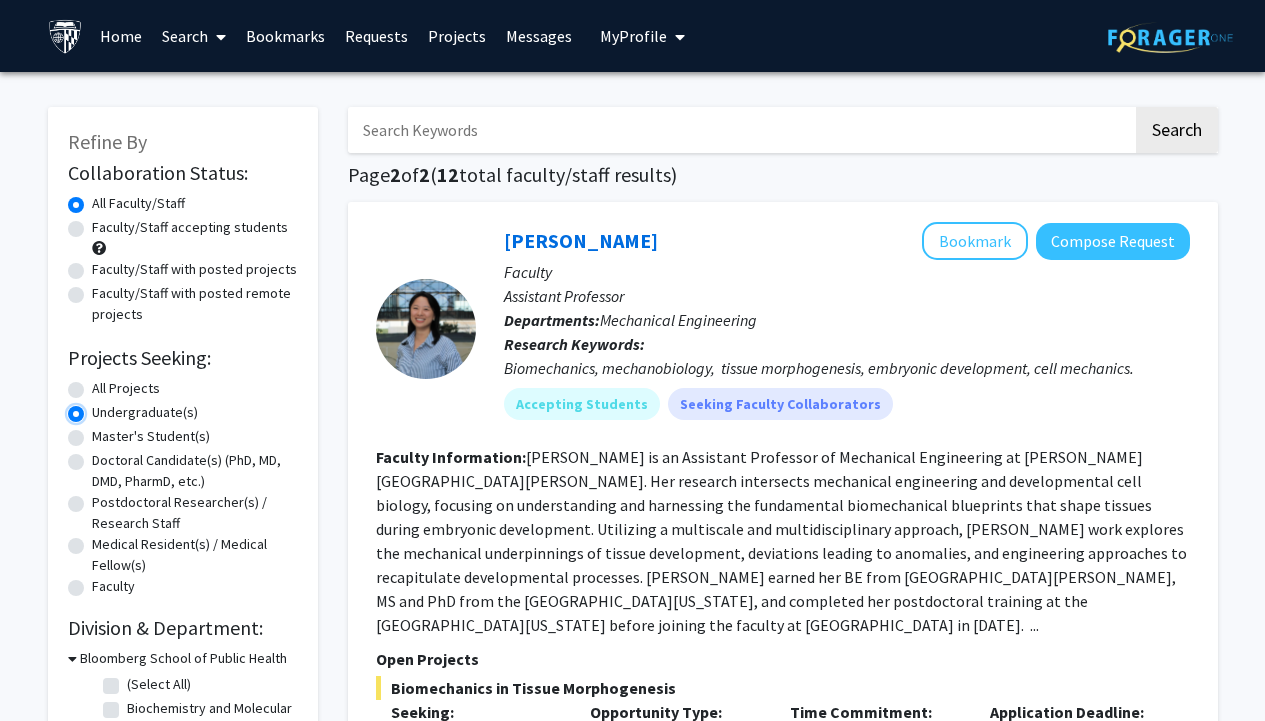 click on "Undergraduate(s)" at bounding box center [98, 408] 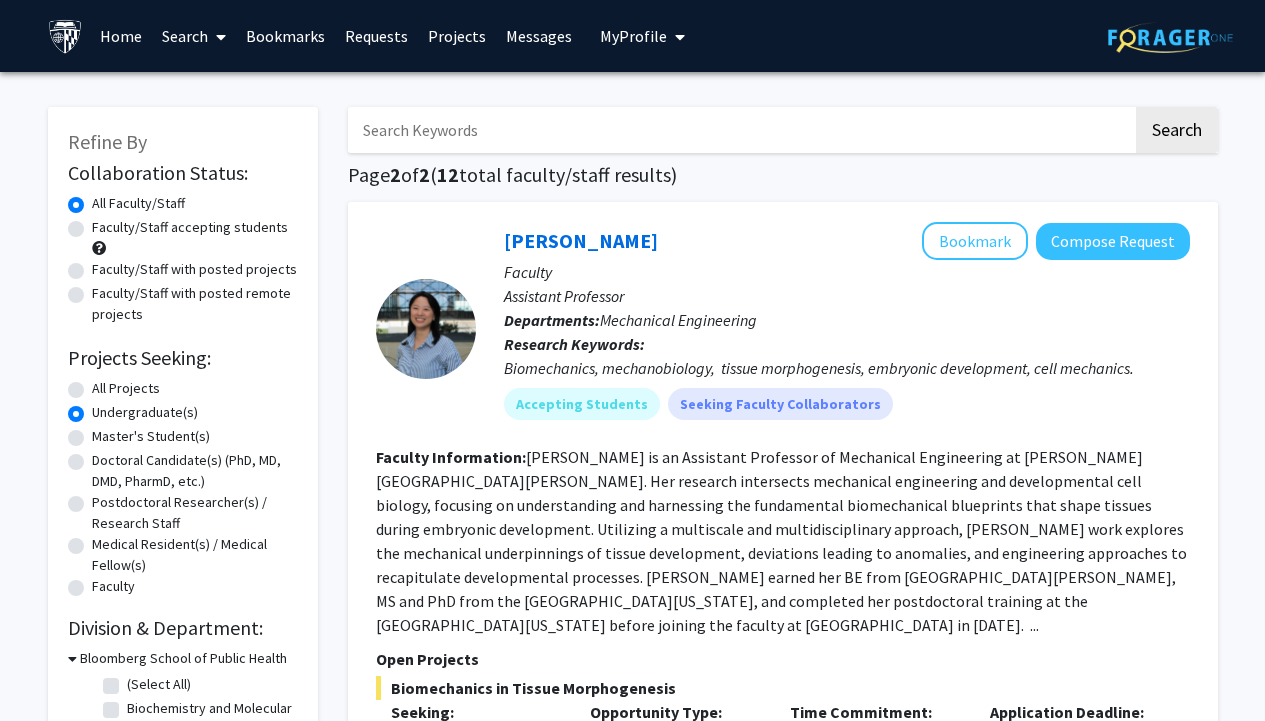 click on "All Projects" 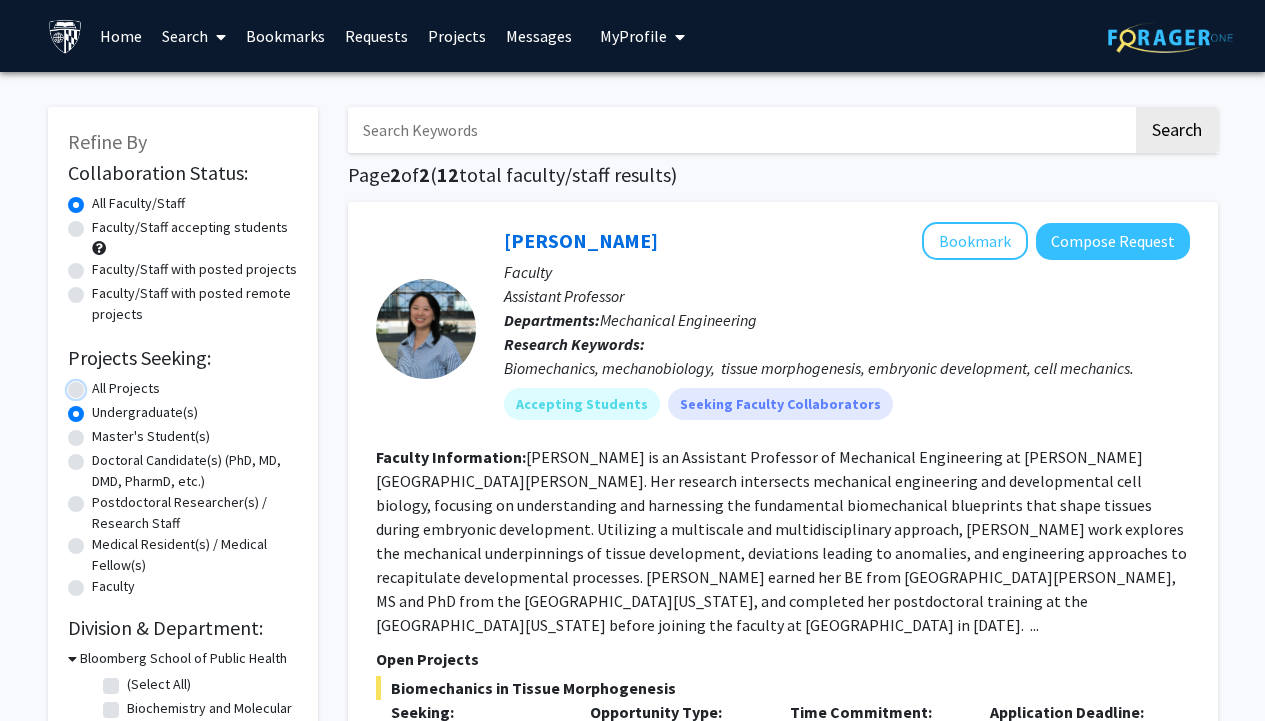 click on "All Projects" at bounding box center (98, 384) 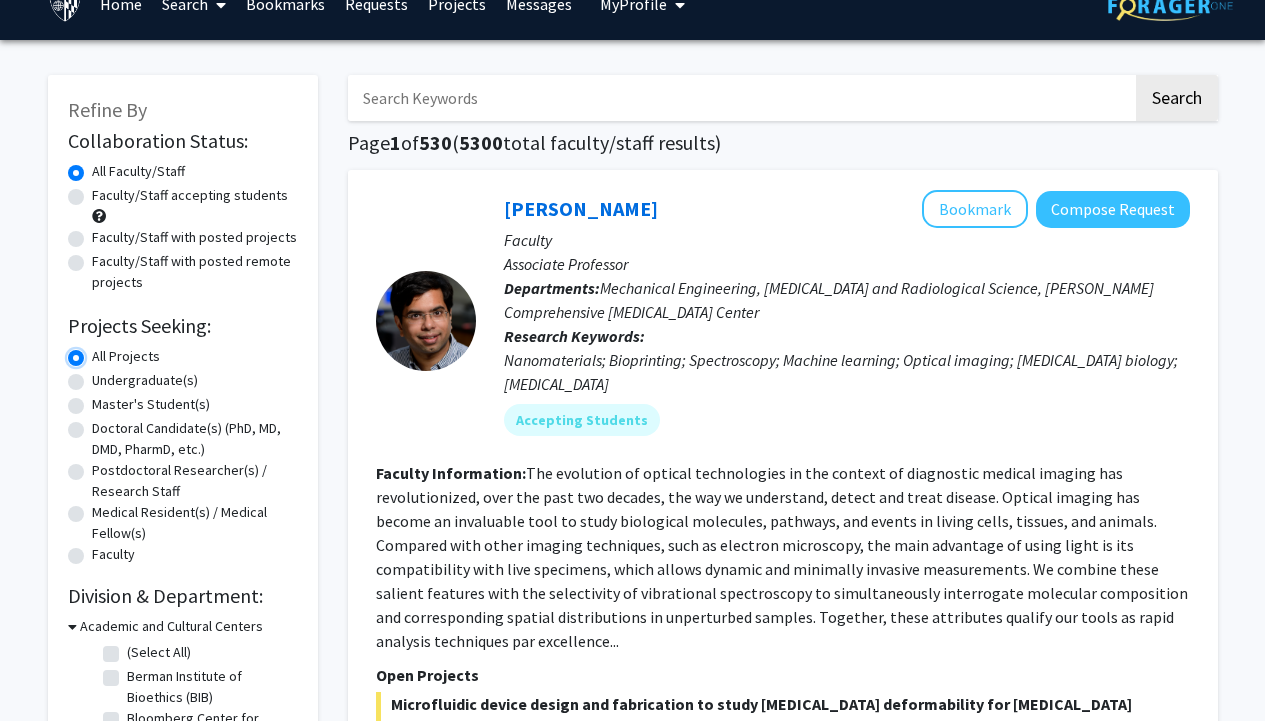 scroll, scrollTop: 34, scrollLeft: 0, axis: vertical 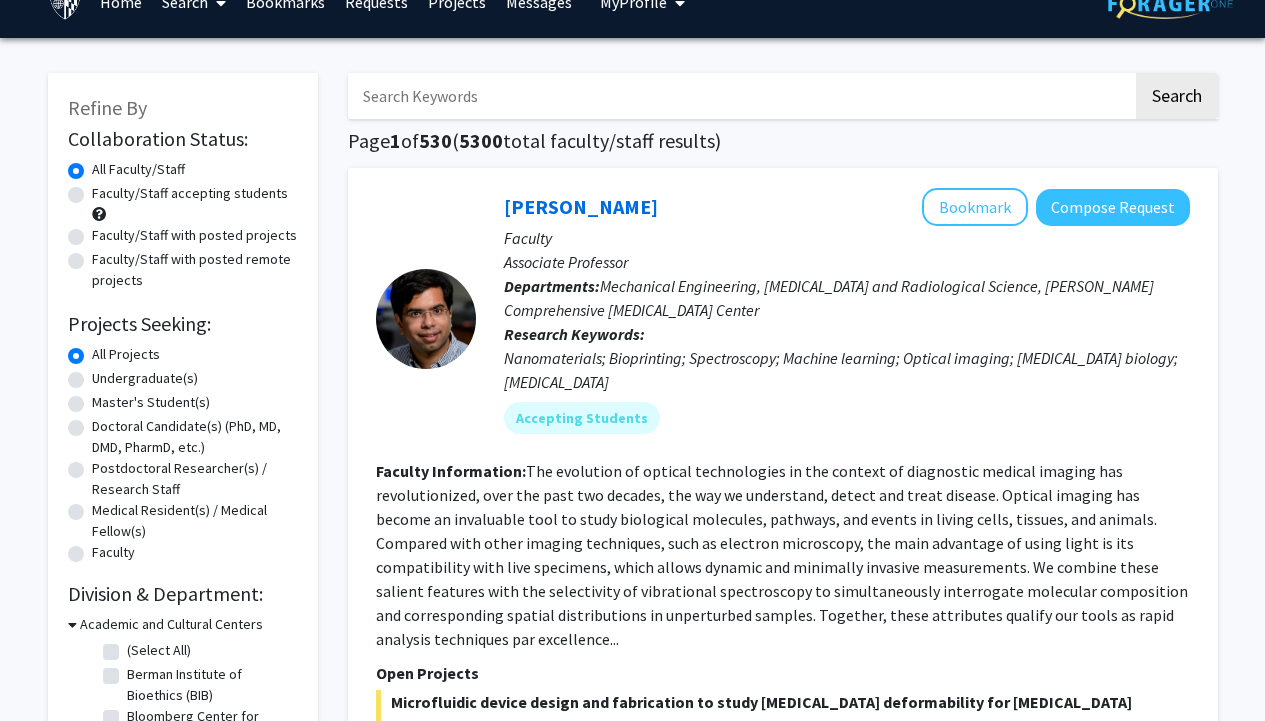 click on "Master's Student(s)" 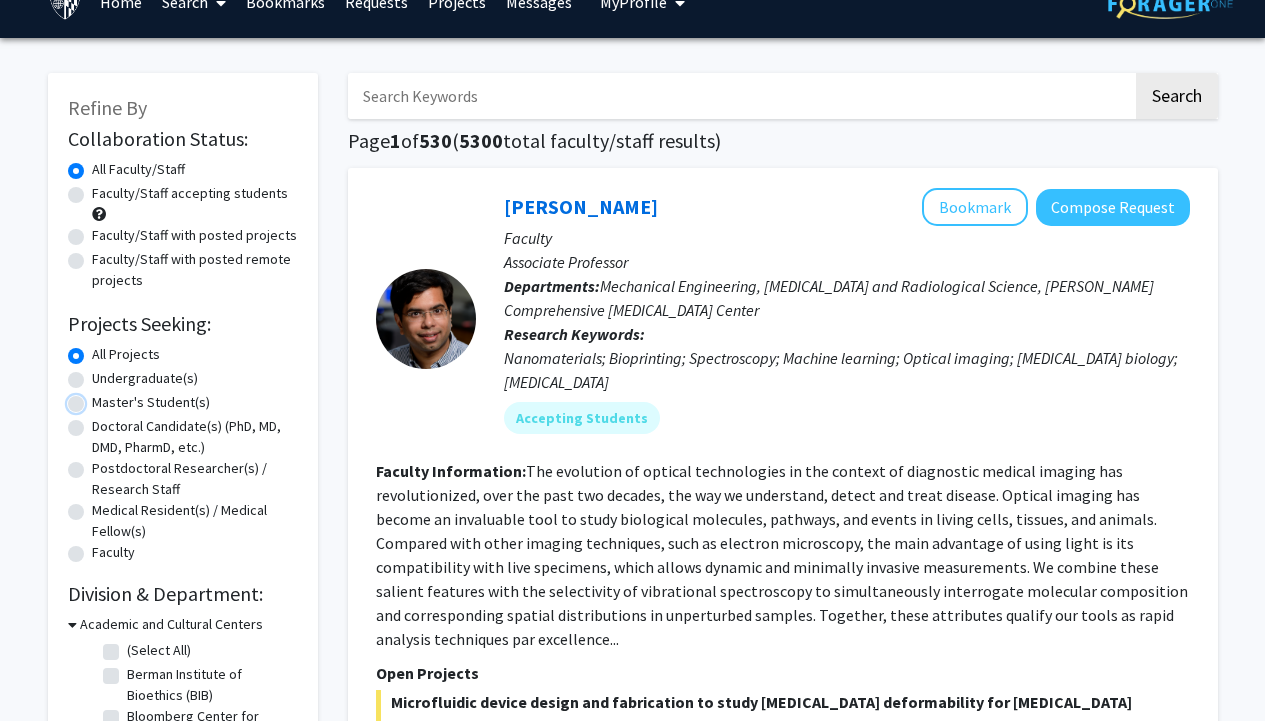 click on "Master's Student(s)" at bounding box center (98, 398) 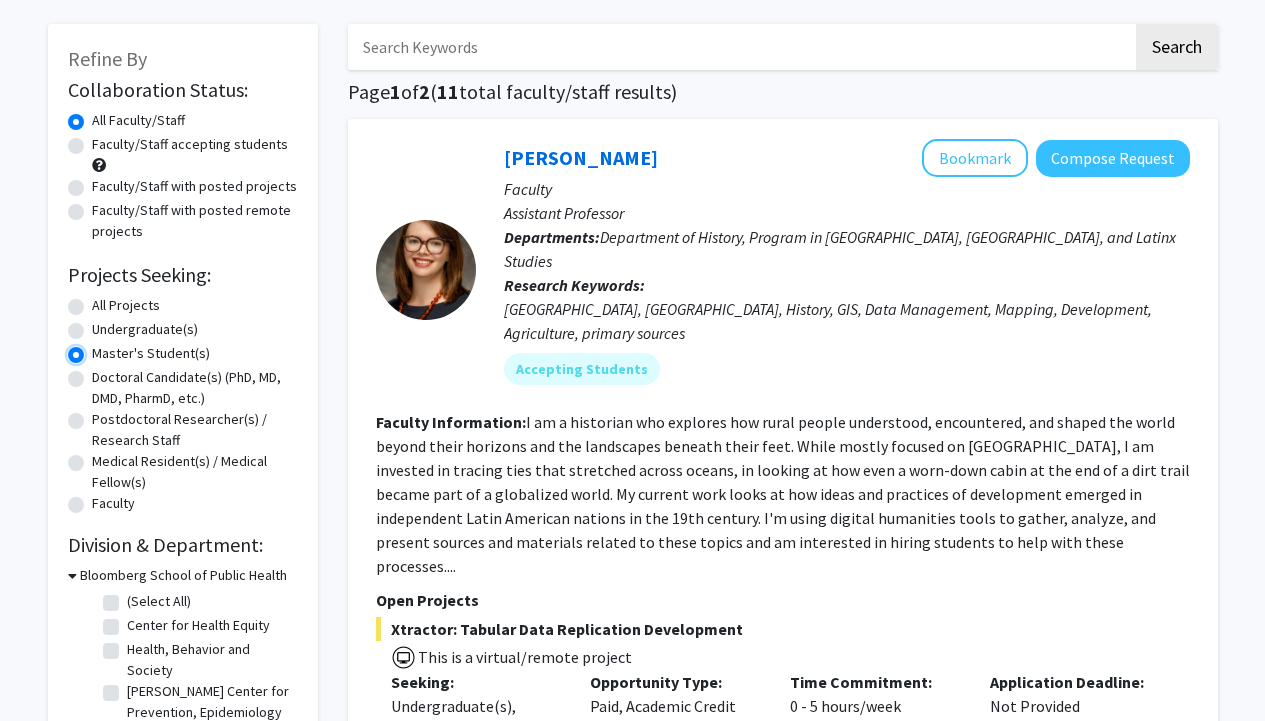 scroll, scrollTop: 84, scrollLeft: 0, axis: vertical 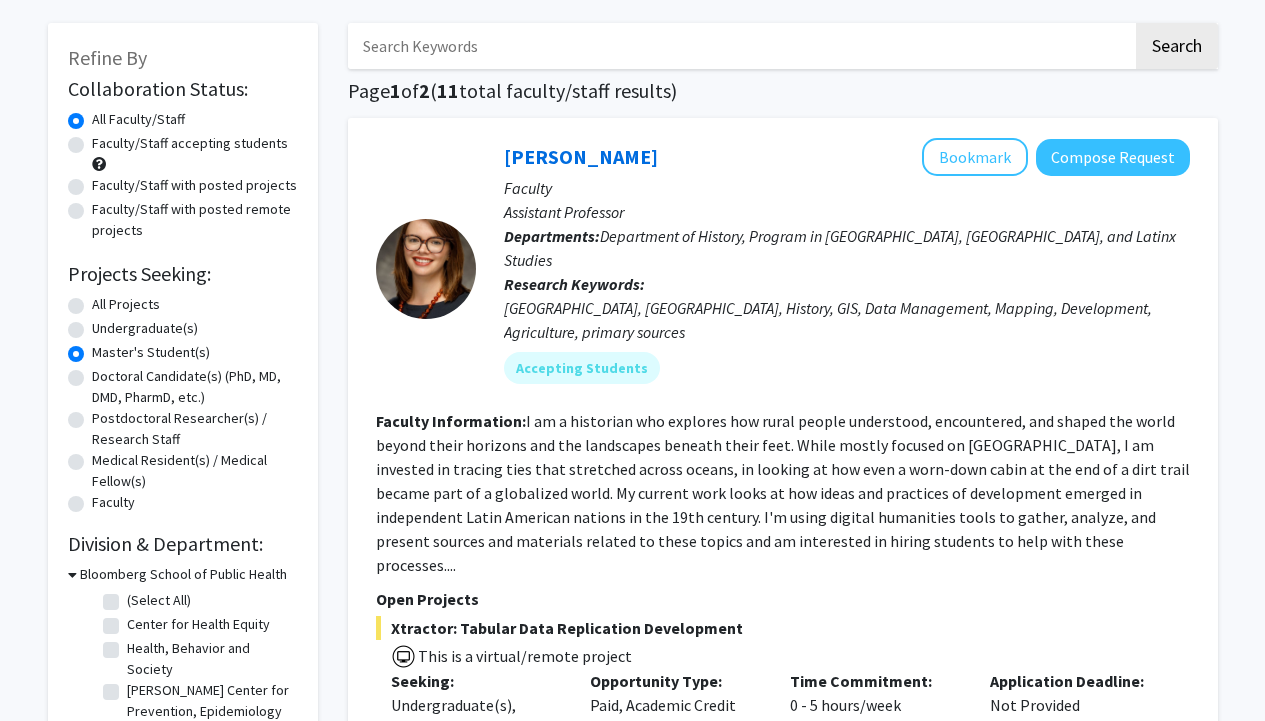 click on "Faculty" 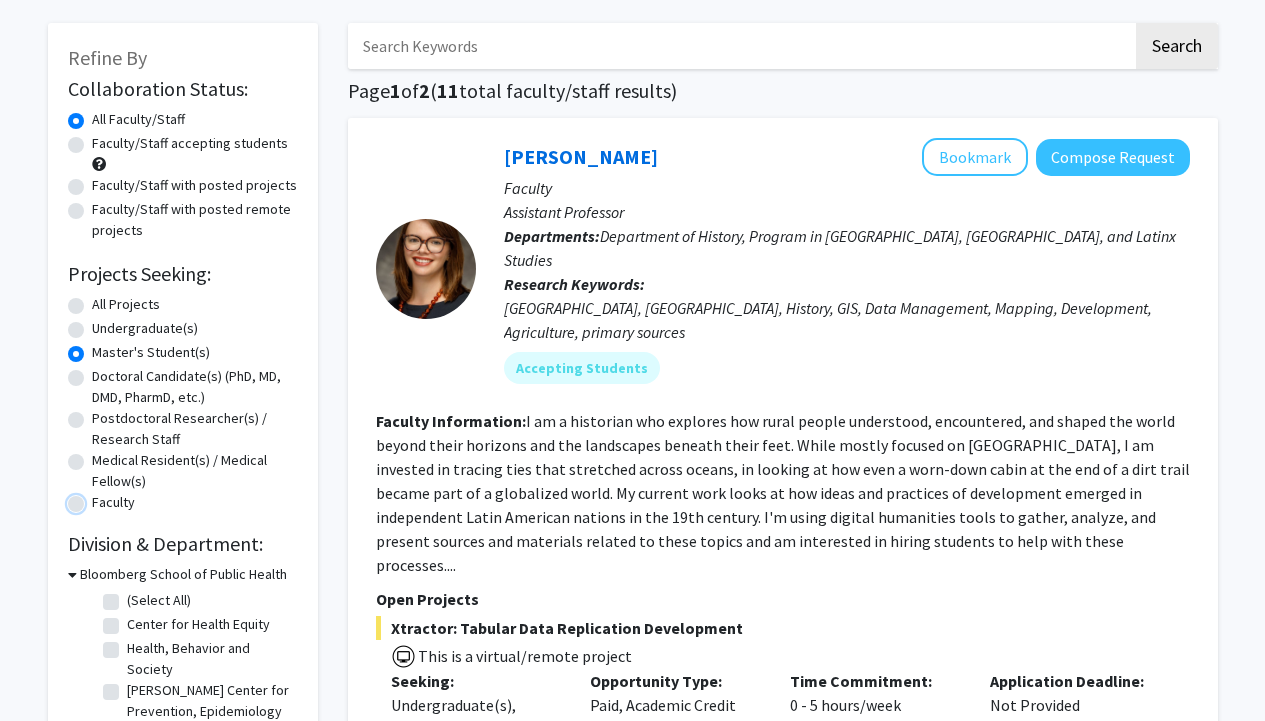 click on "Faculty" at bounding box center (98, 498) 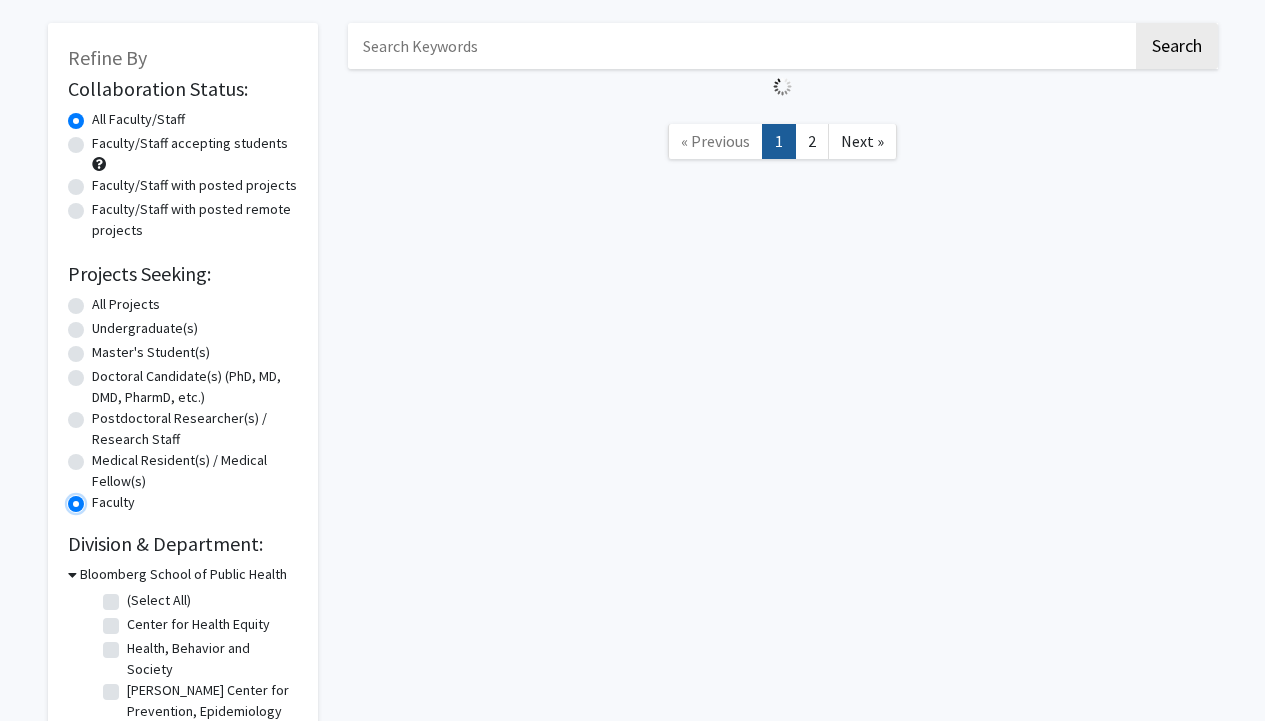scroll, scrollTop: 0, scrollLeft: 0, axis: both 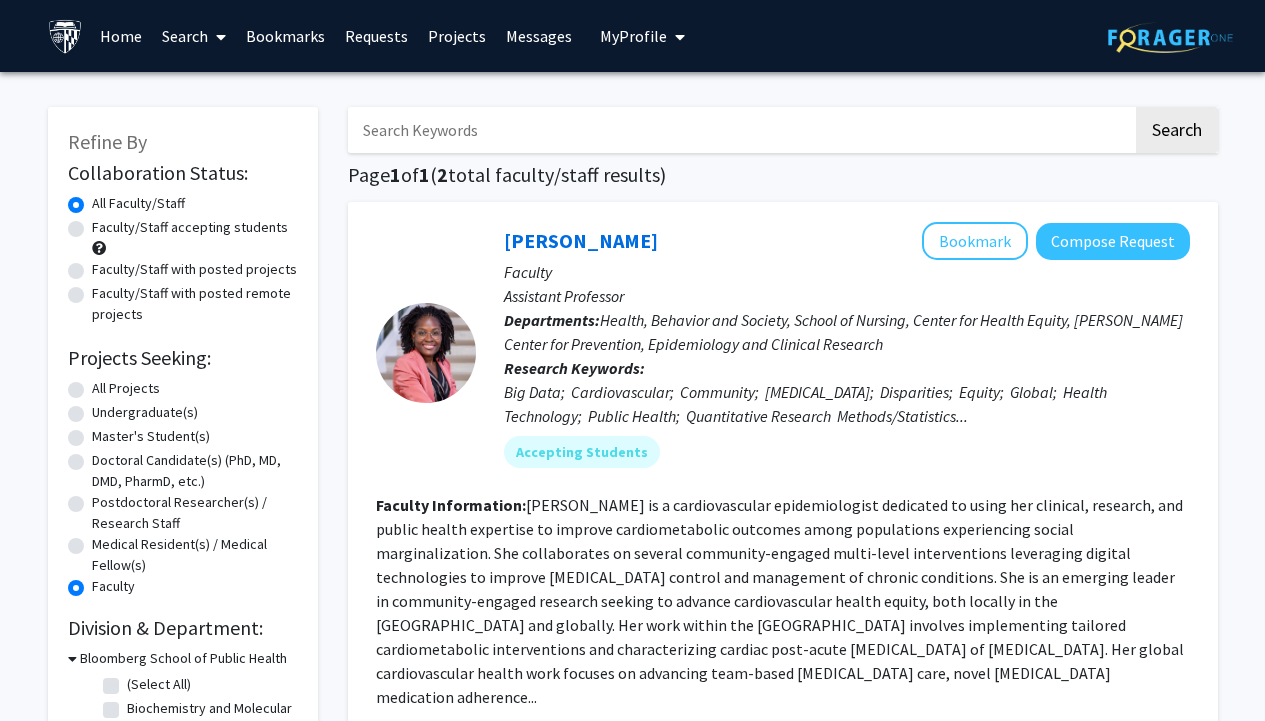 click on "Medical Resident(s) / Medical Fellow(s)" 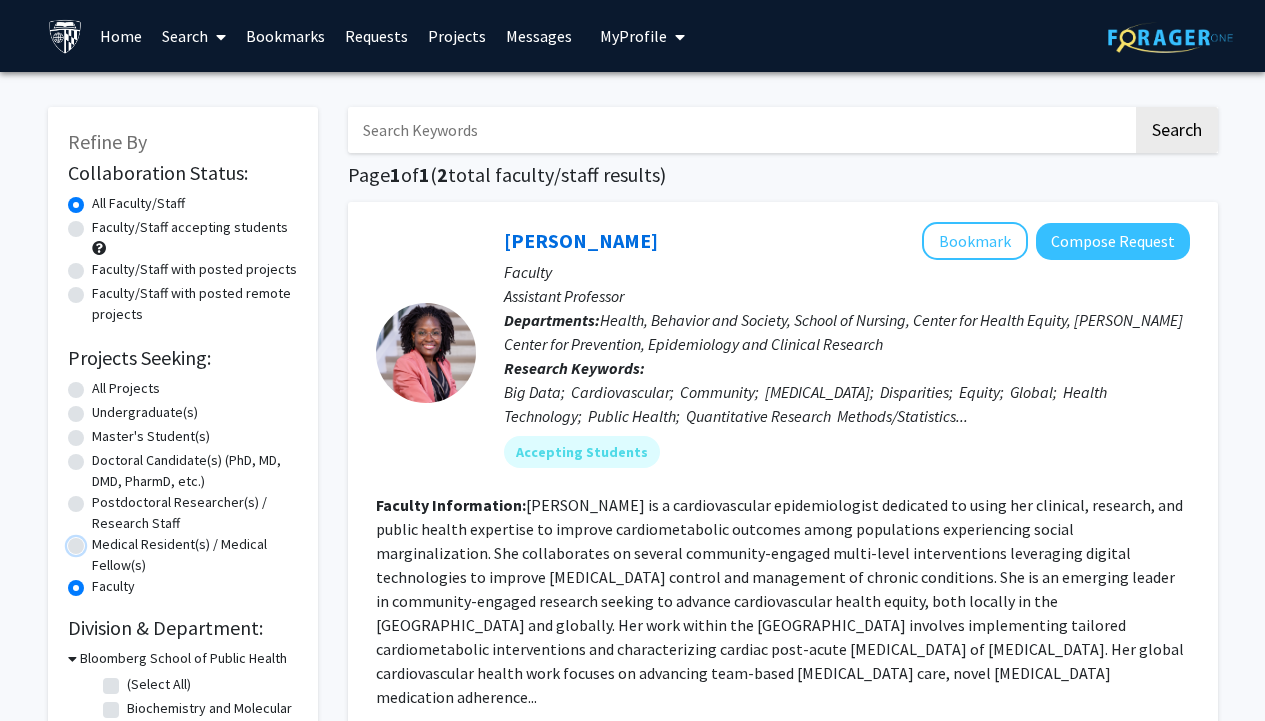 click on "Medical Resident(s) / Medical Fellow(s)" at bounding box center (98, 540) 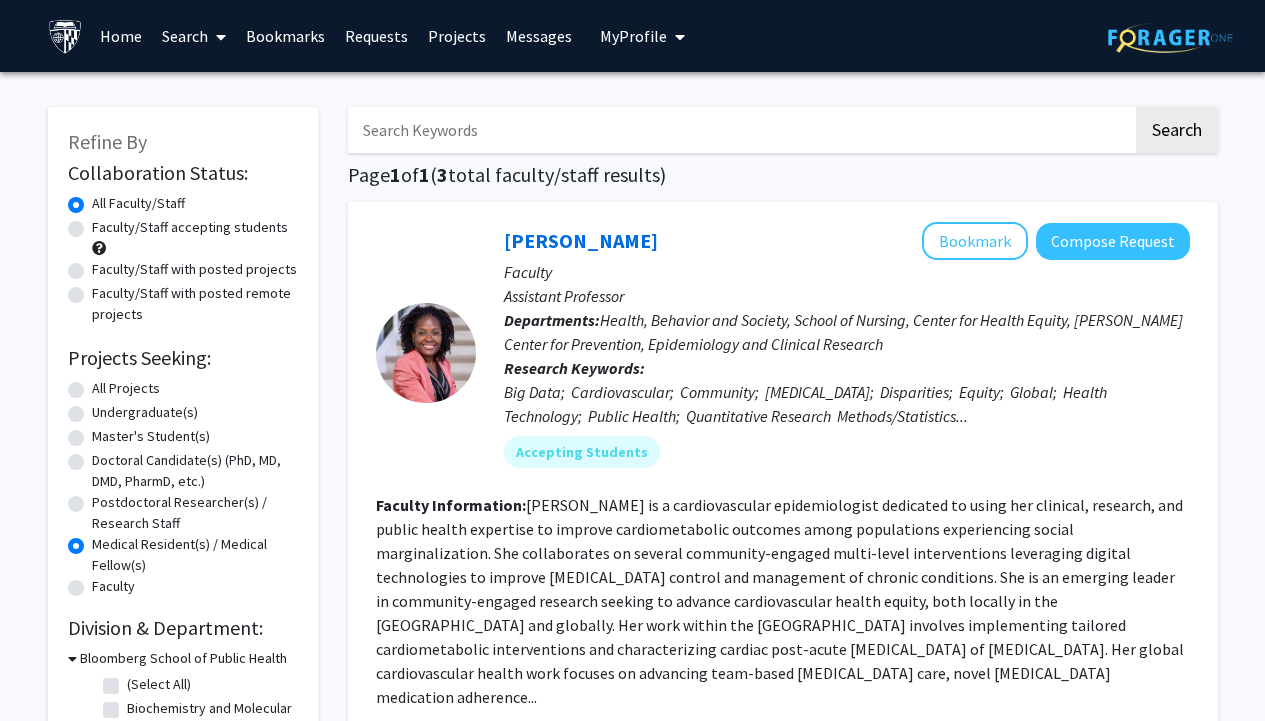 click on "Postdoctoral Researcher(s) / Research Staff" 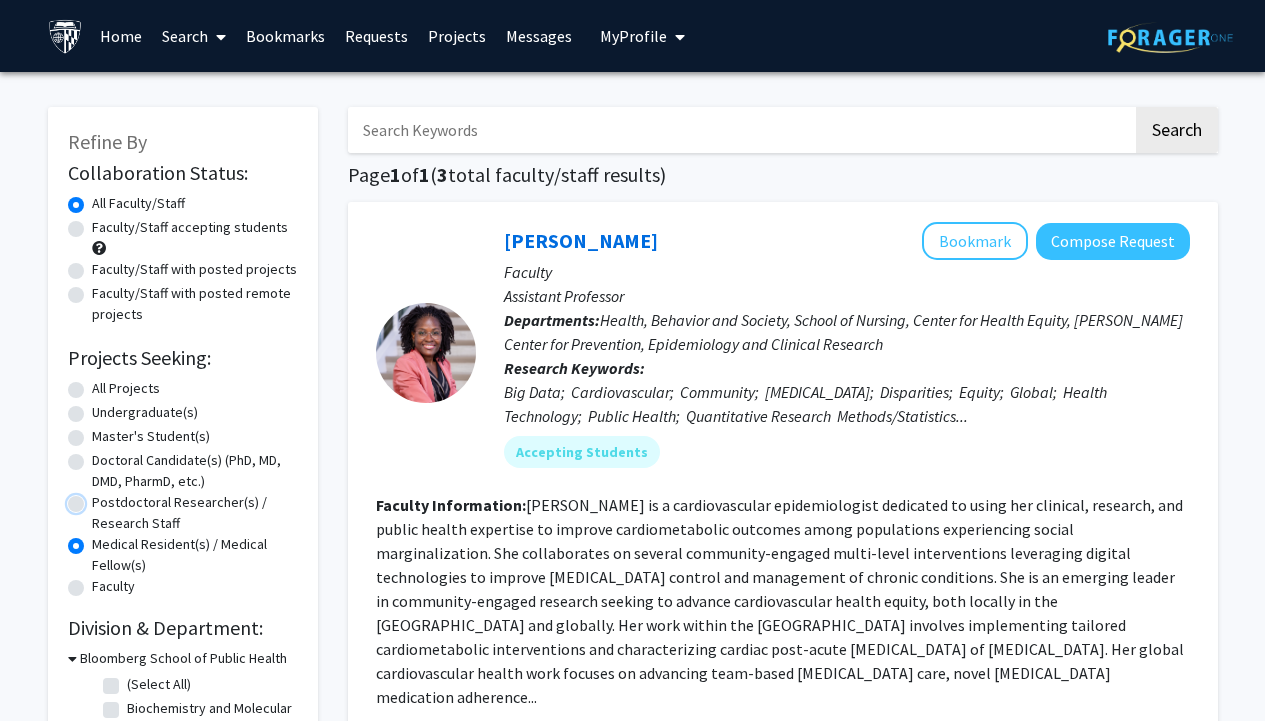 click on "Postdoctoral Researcher(s) / Research Staff" at bounding box center [98, 498] 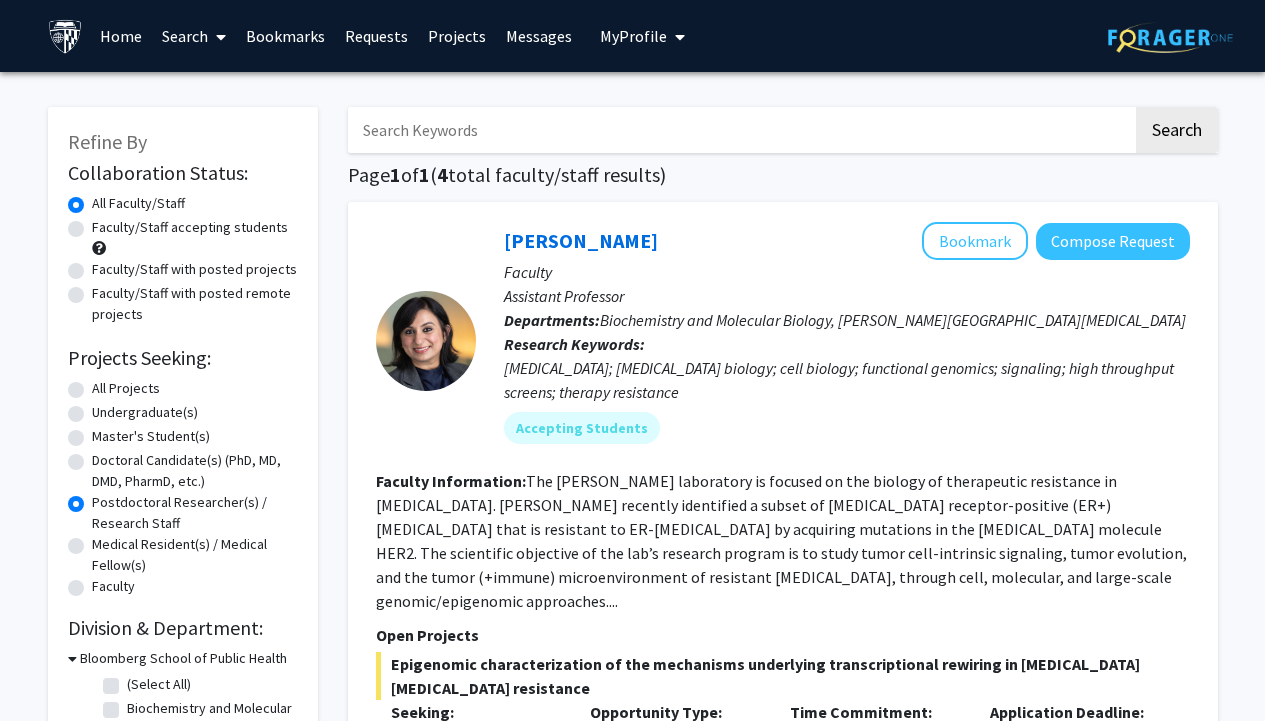 click on "Doctoral Candidate(s) (PhD, MD, DMD, PharmD, etc.)" 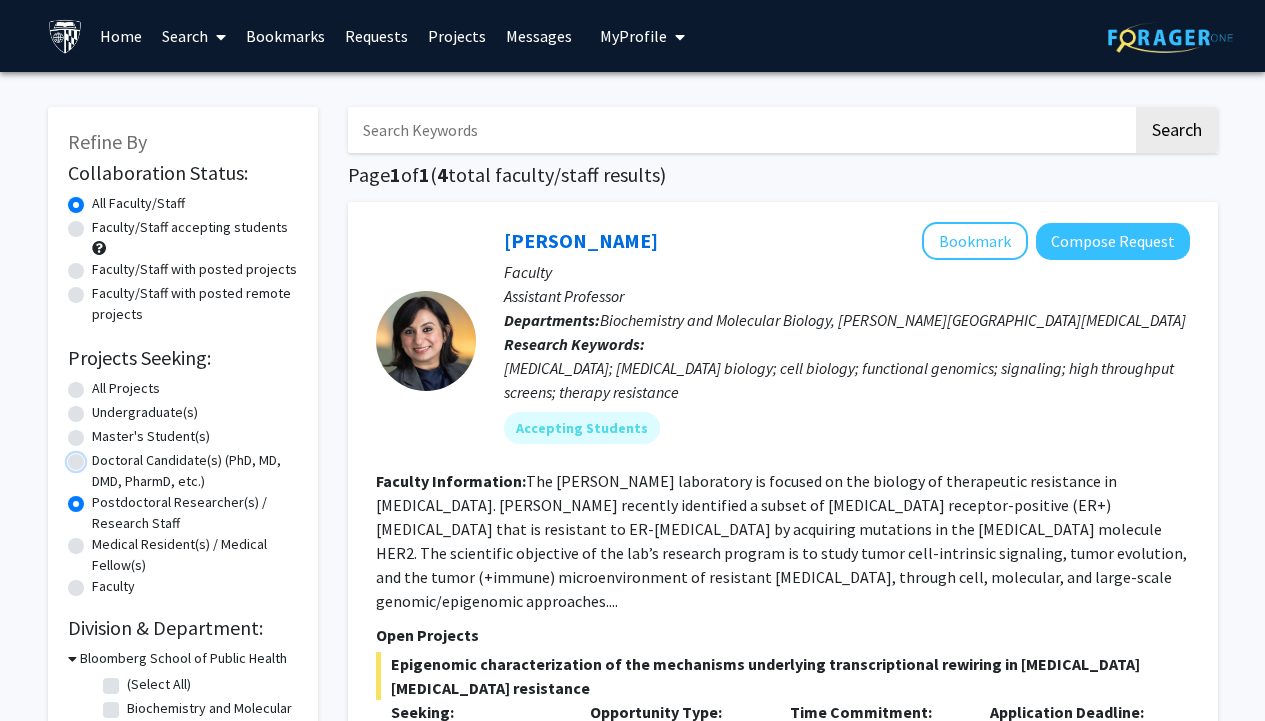 click on "Doctoral Candidate(s) (PhD, MD, DMD, PharmD, etc.)" at bounding box center (98, 456) 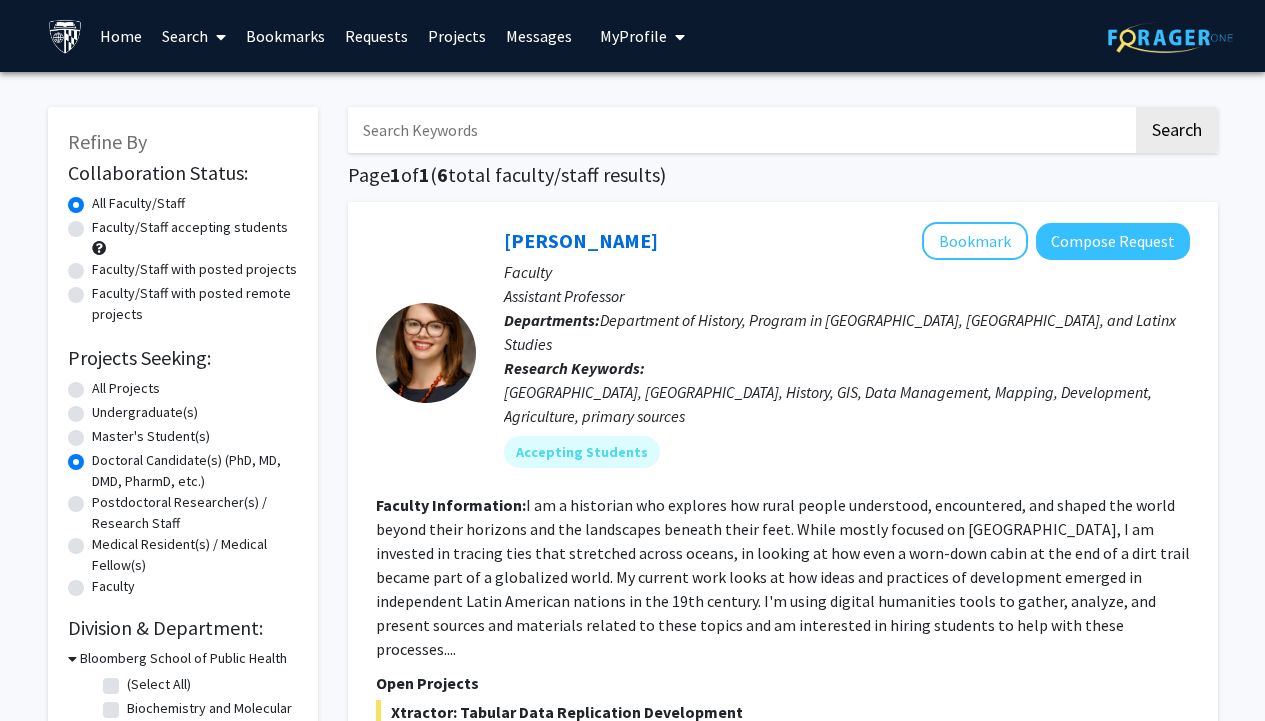 click on "Master's Student(s)" 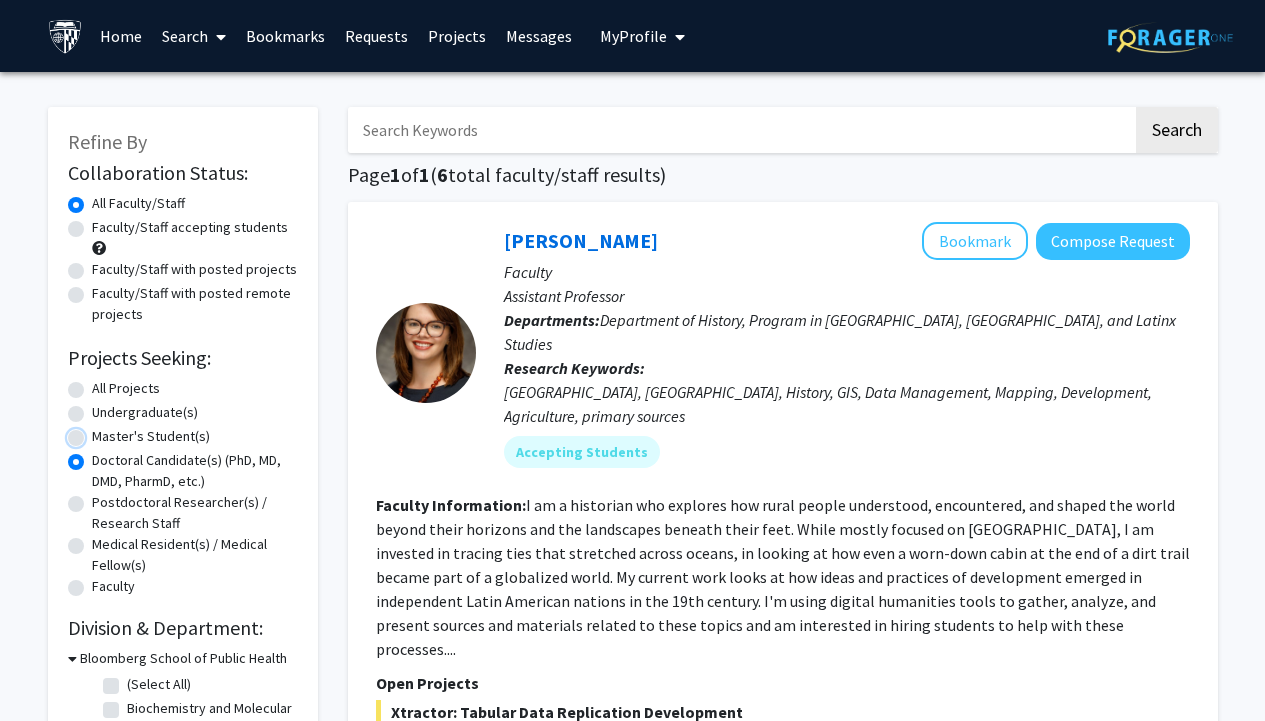 click on "Master's Student(s)" at bounding box center (98, 432) 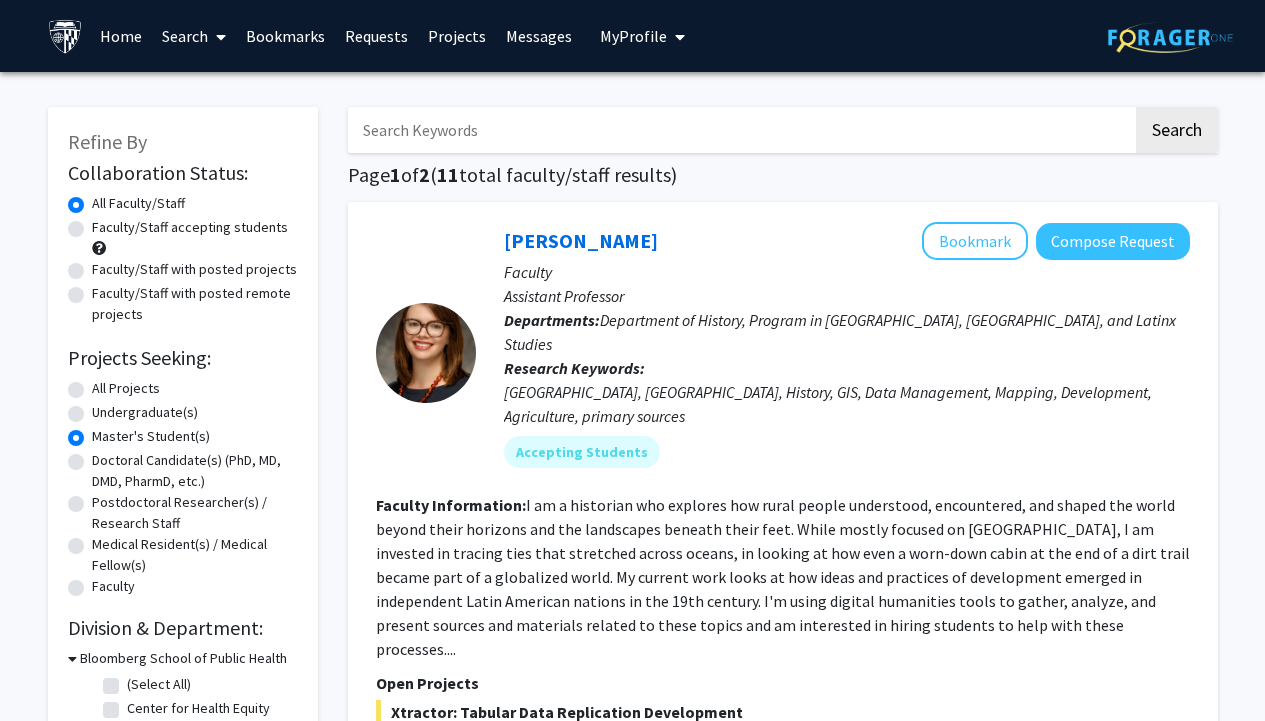 click on "Undergraduate(s)" 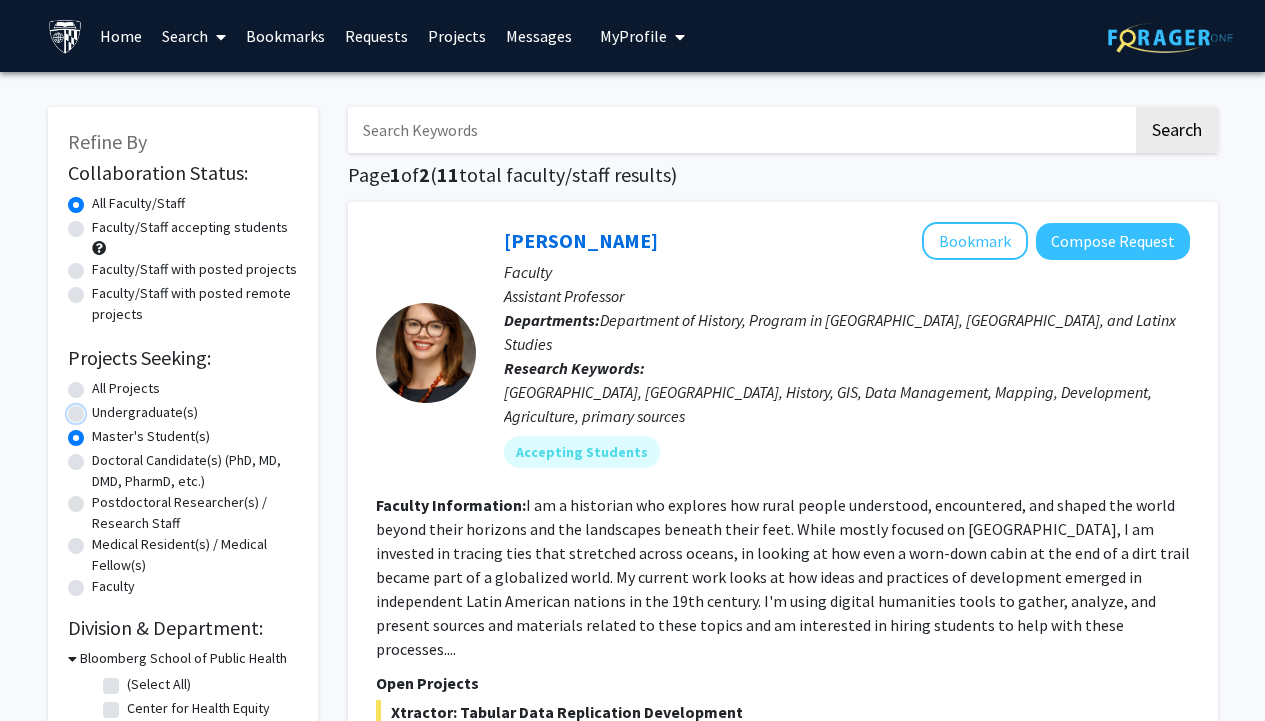 click on "Undergraduate(s)" at bounding box center [98, 408] 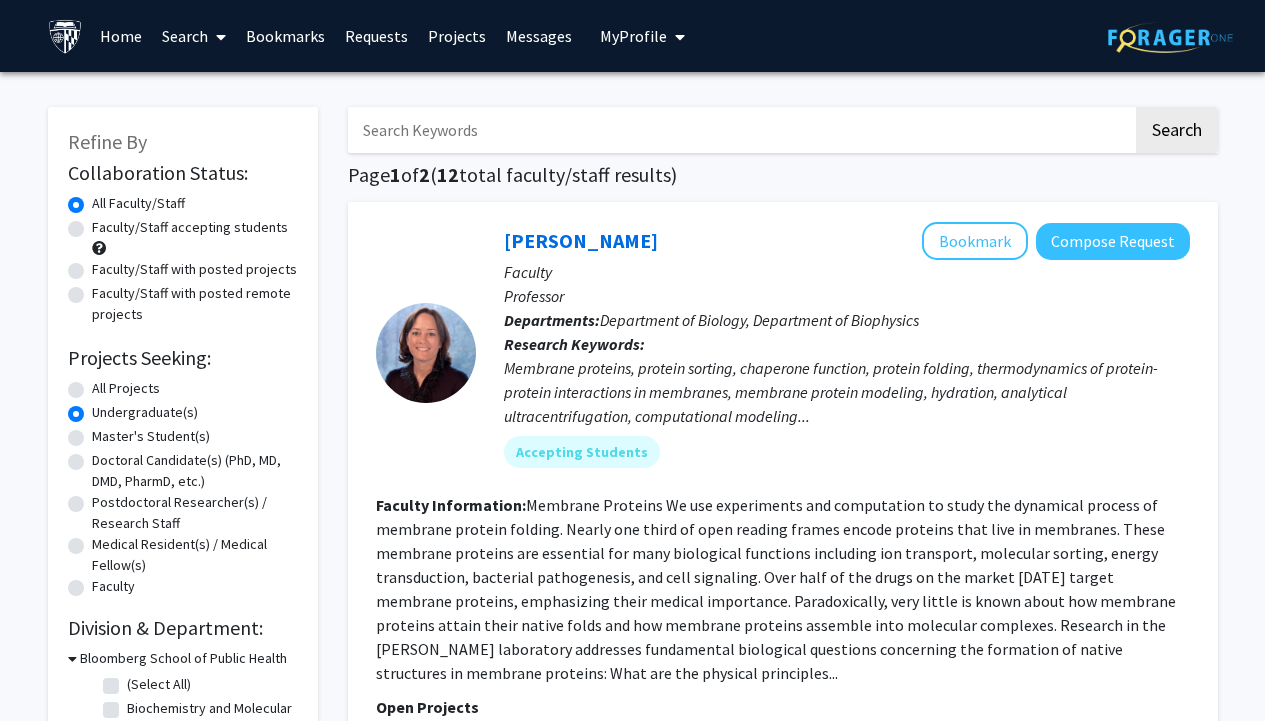 click on "All Projects" 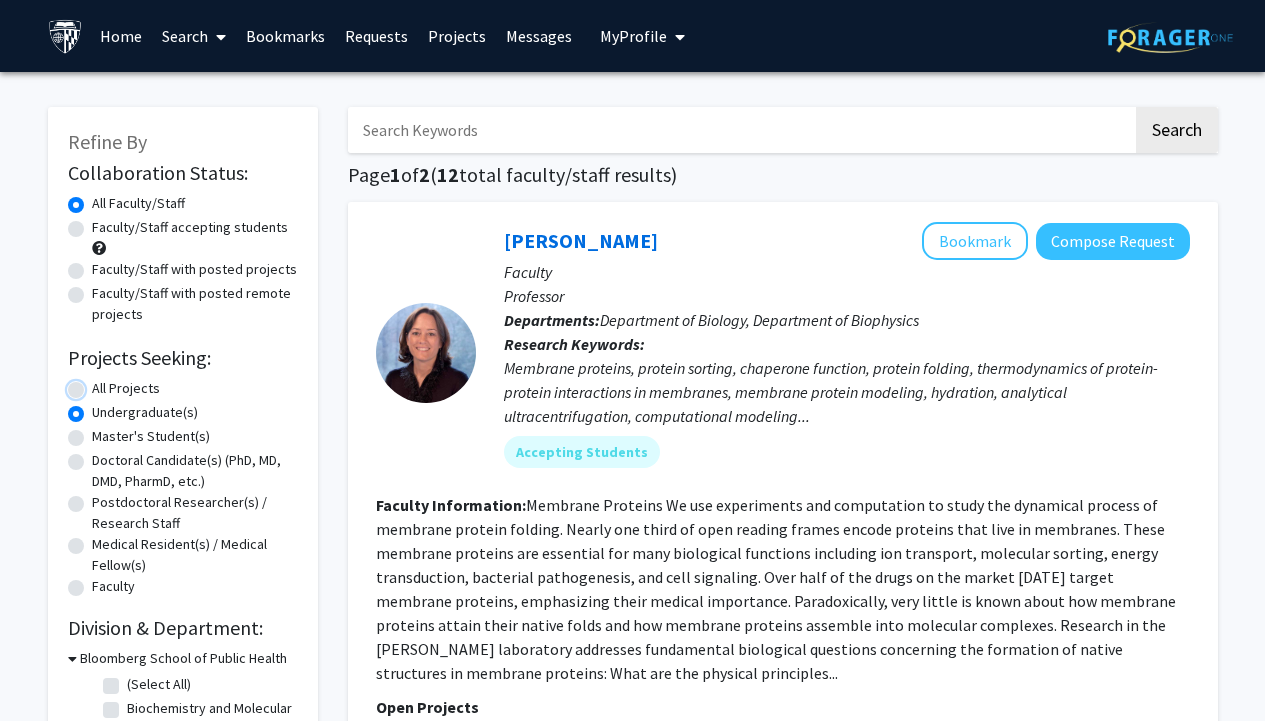 click on "All Projects" at bounding box center (98, 384) 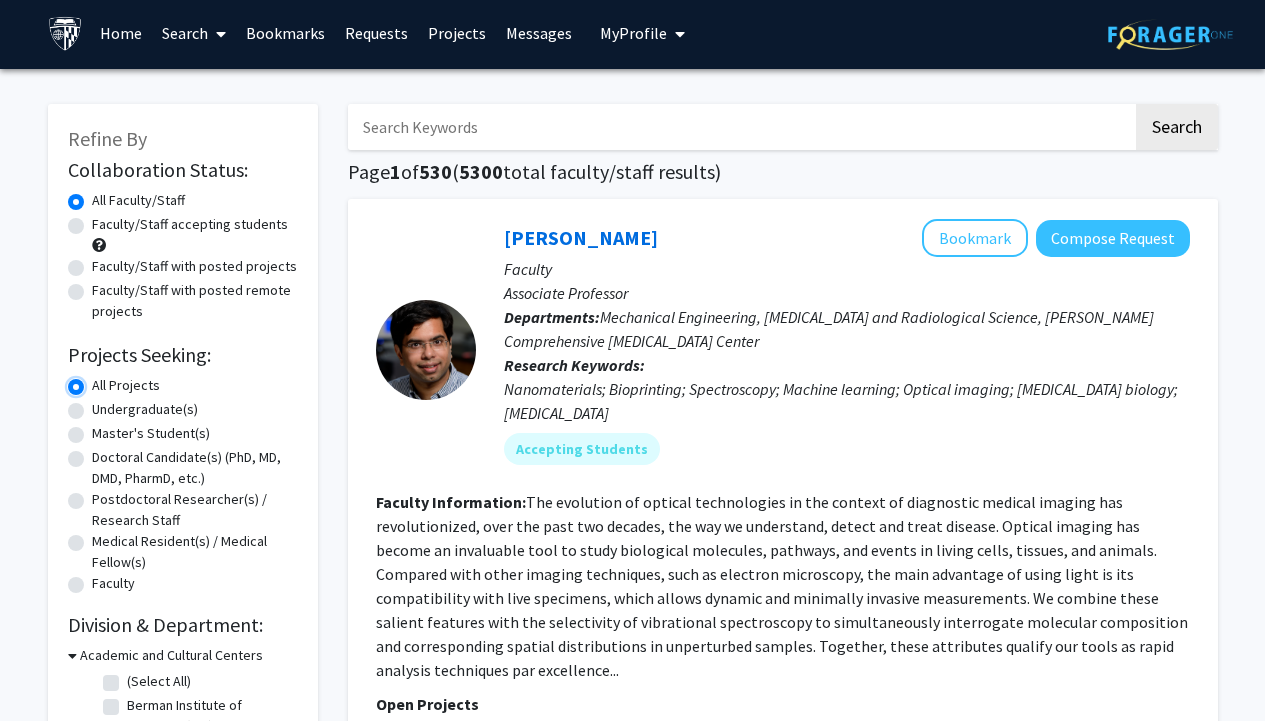 scroll, scrollTop: 0, scrollLeft: 0, axis: both 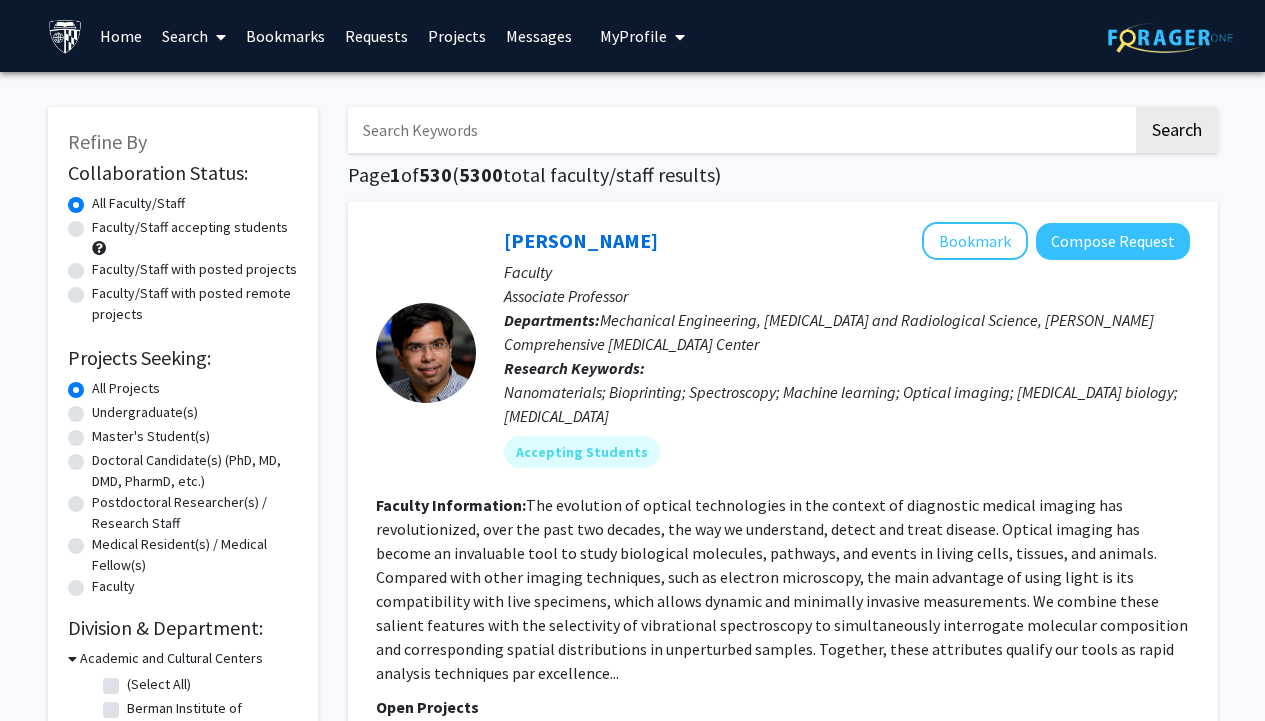 click at bounding box center [740, 130] 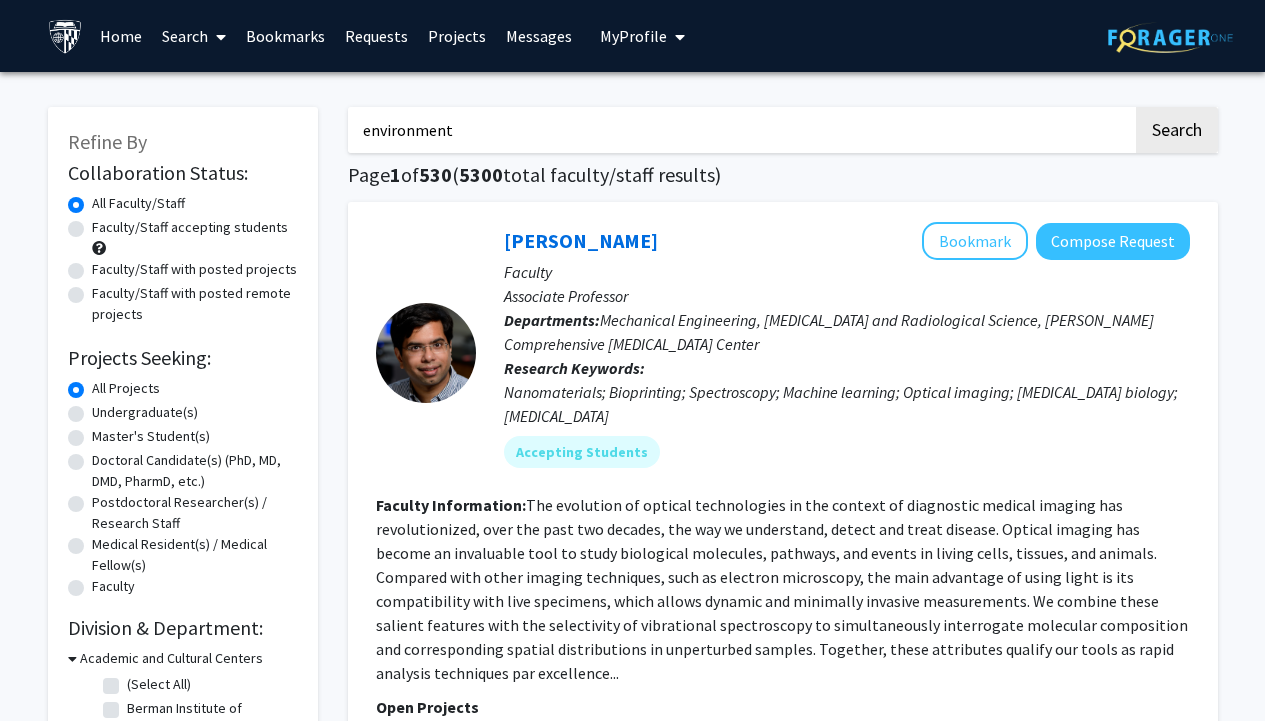 click on "Search" 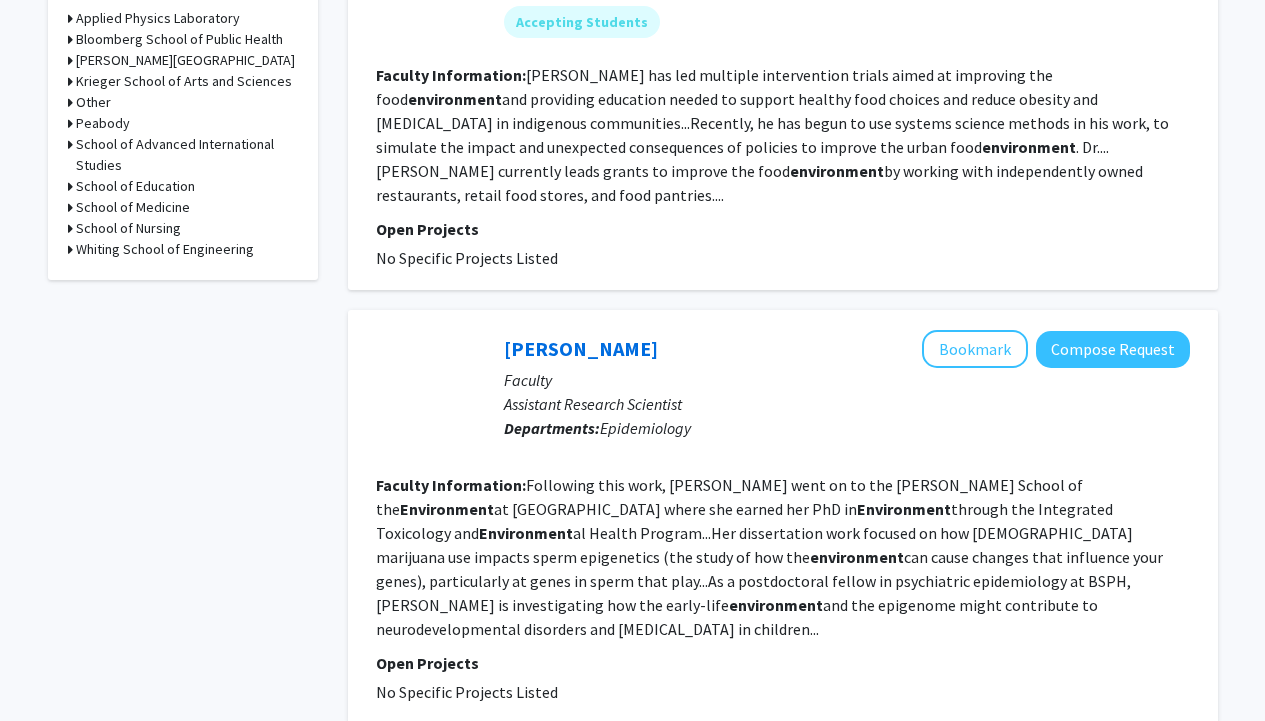 scroll, scrollTop: 801, scrollLeft: 0, axis: vertical 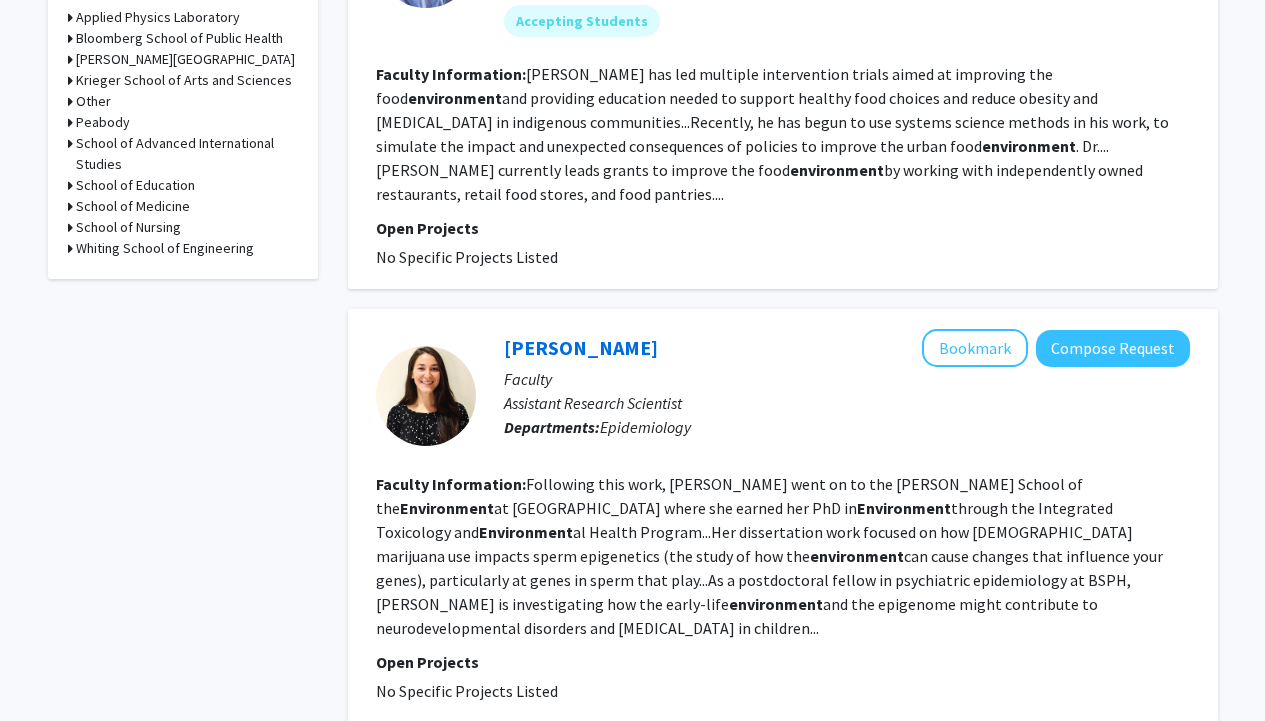 click on "Epidemiology" 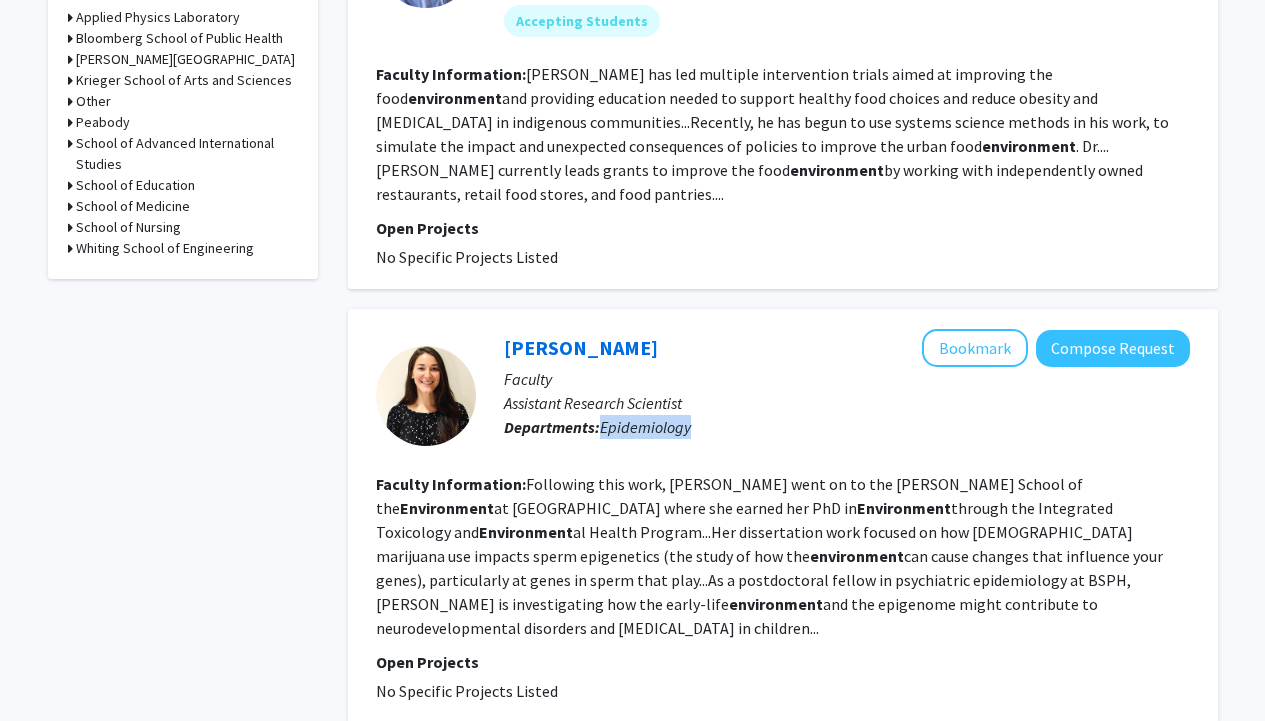 click on "Epidemiology" 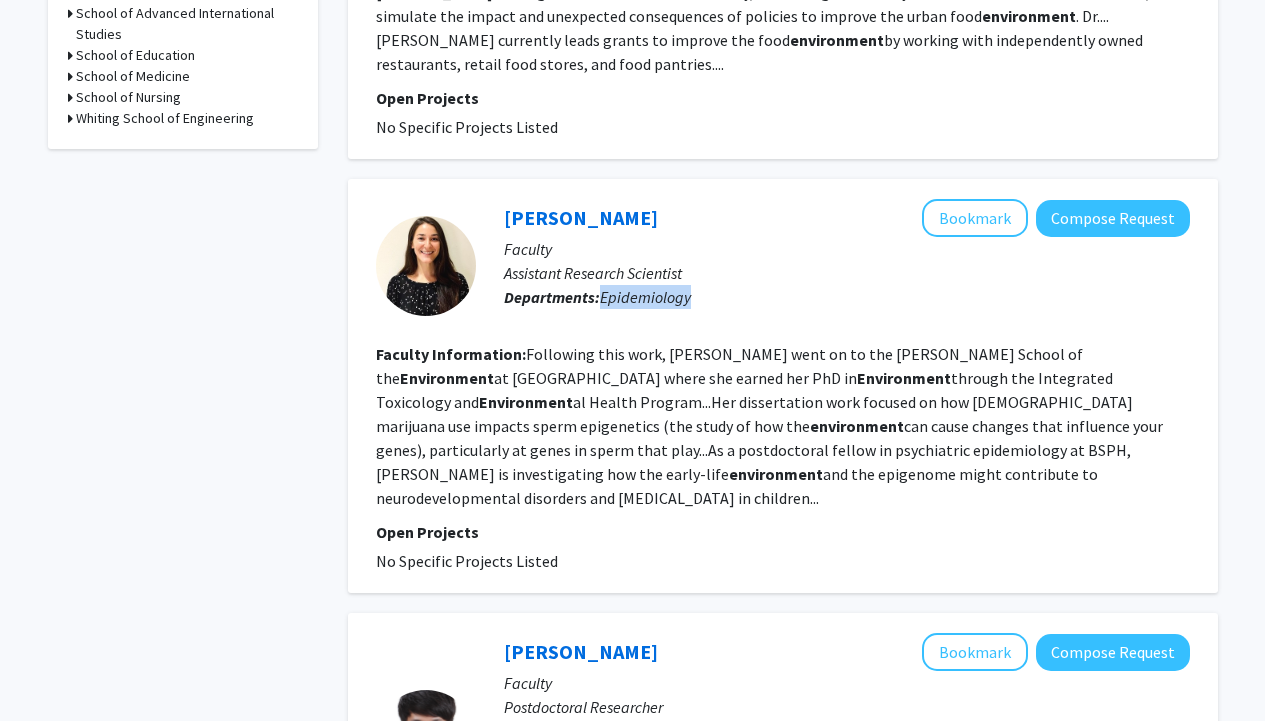 scroll, scrollTop: 0, scrollLeft: 0, axis: both 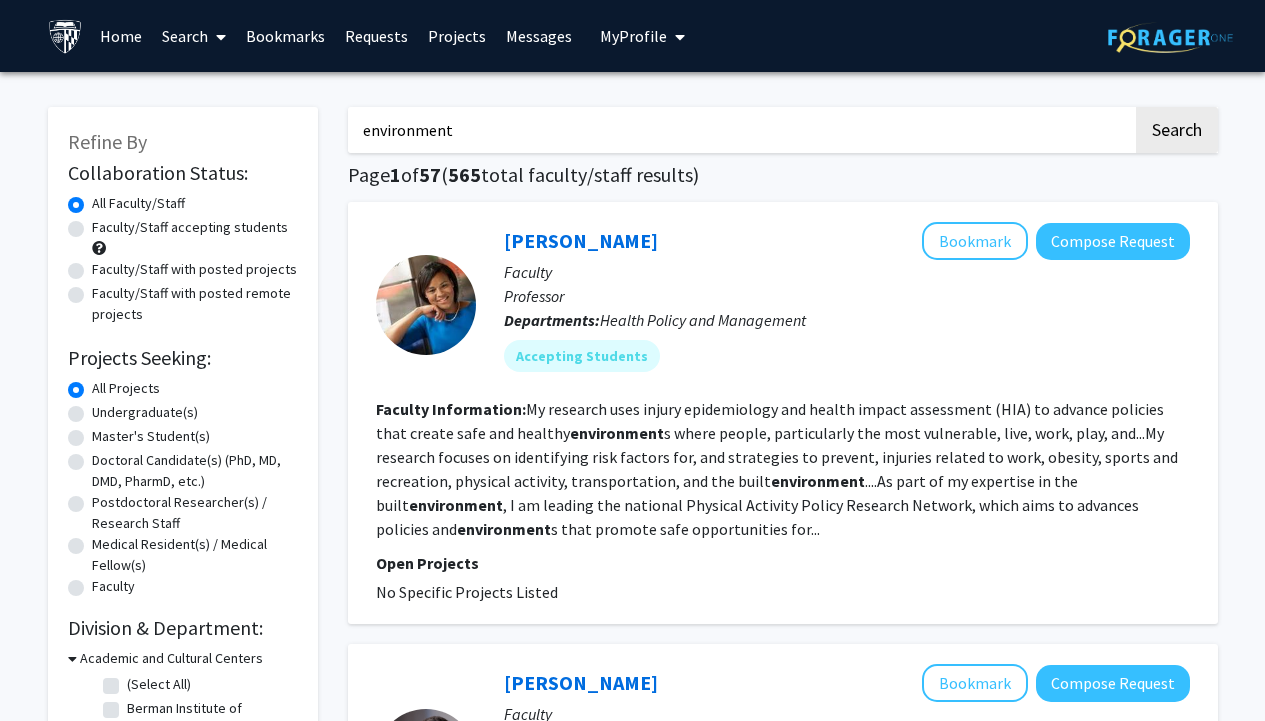 click on "environment" at bounding box center (740, 130) 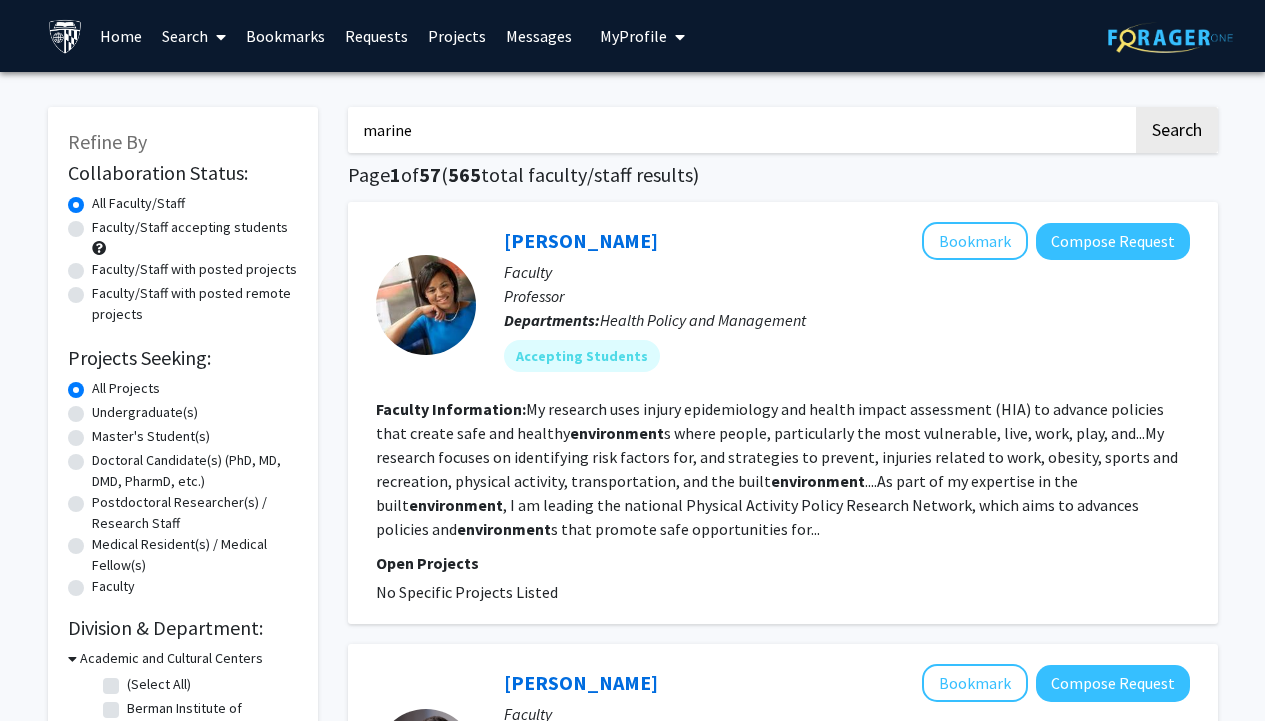 type on "marine" 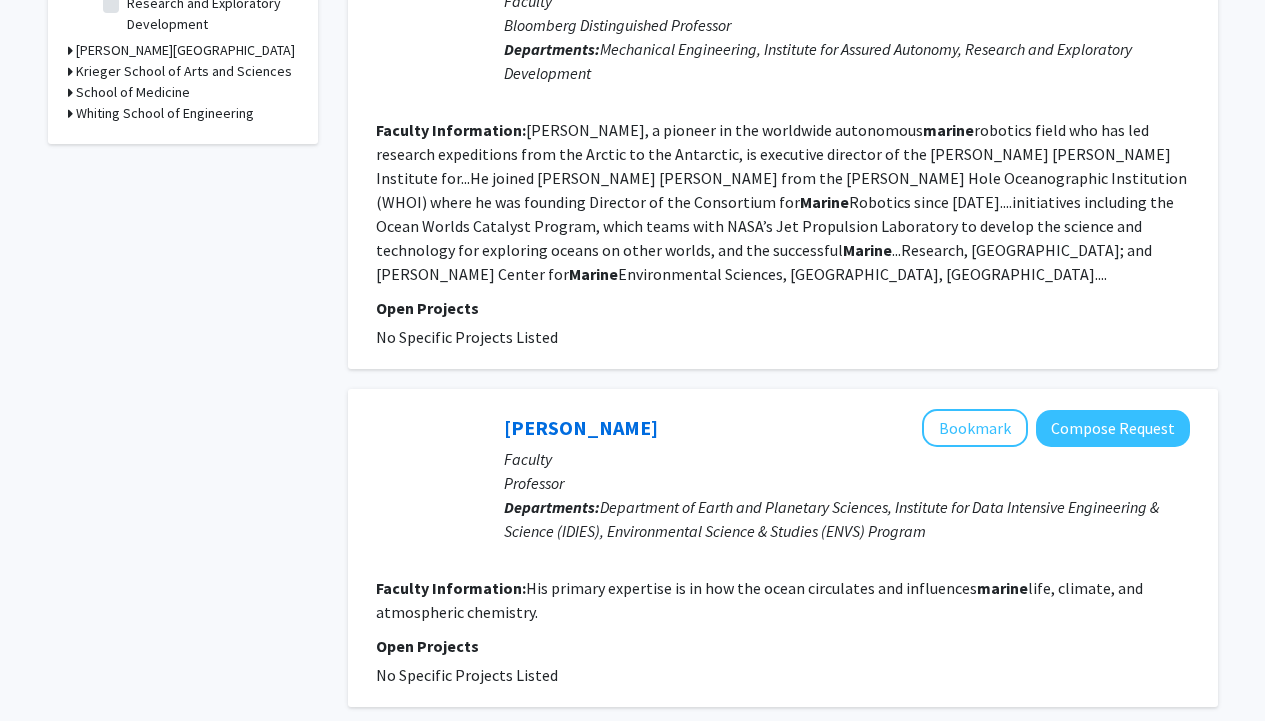 scroll, scrollTop: 0, scrollLeft: 0, axis: both 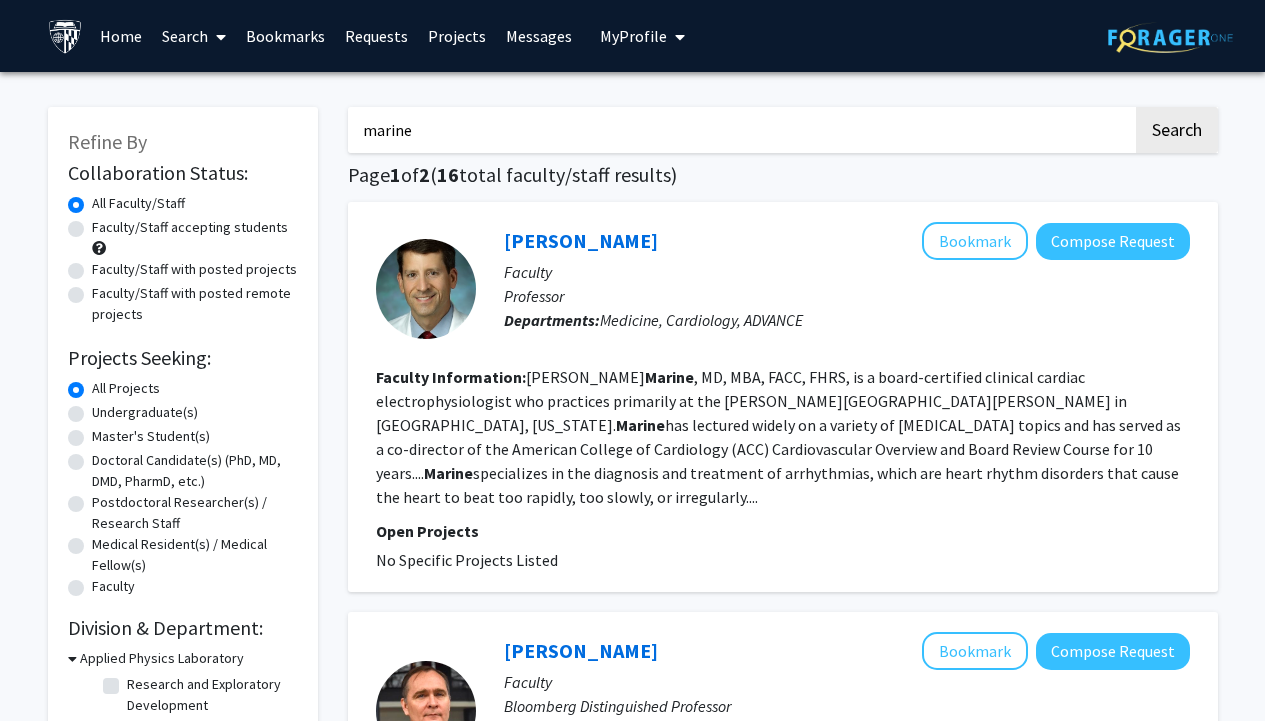 click on "Faculty/Staff with posted projects" 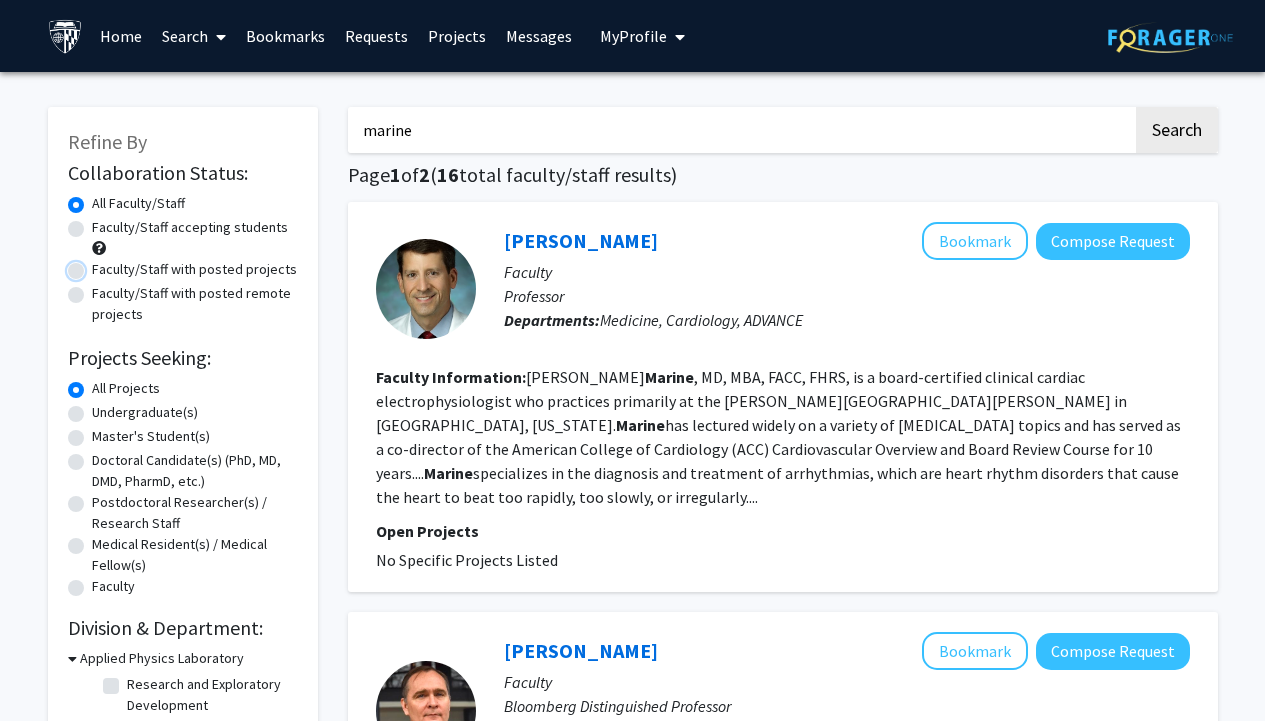 click on "Faculty/Staff with posted projects" at bounding box center (98, 265) 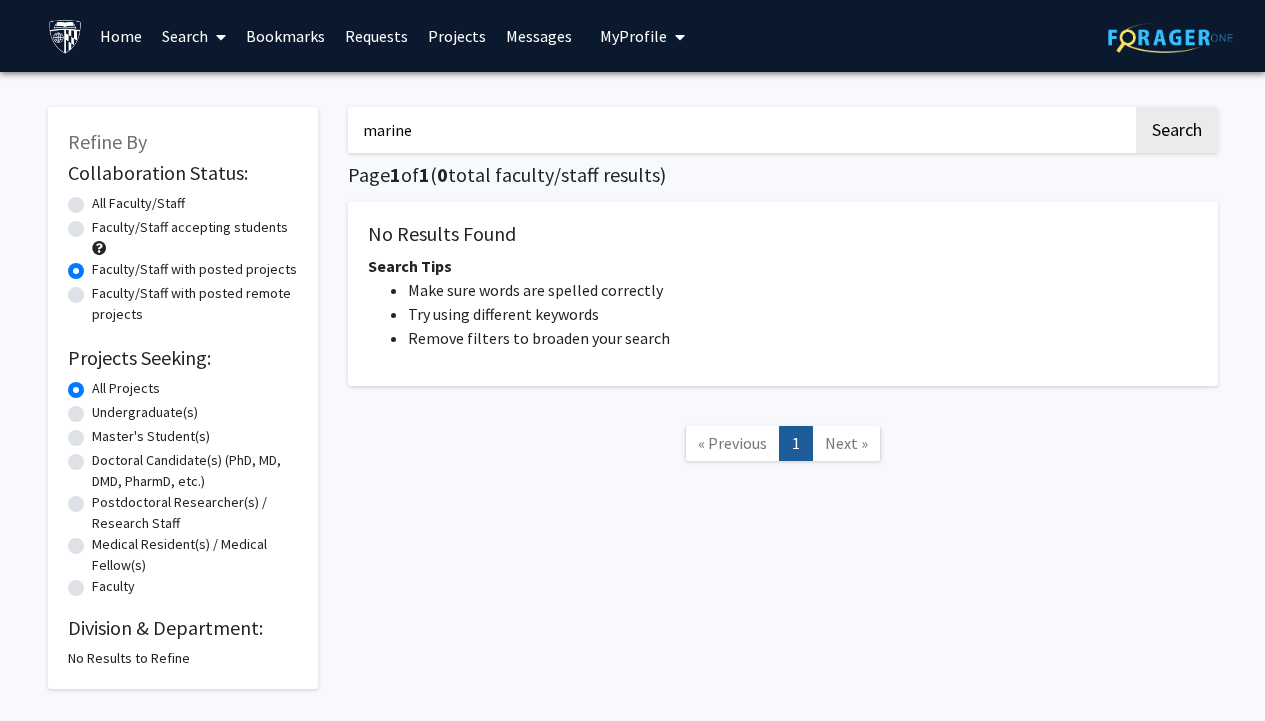 click on "marine" at bounding box center (740, 130) 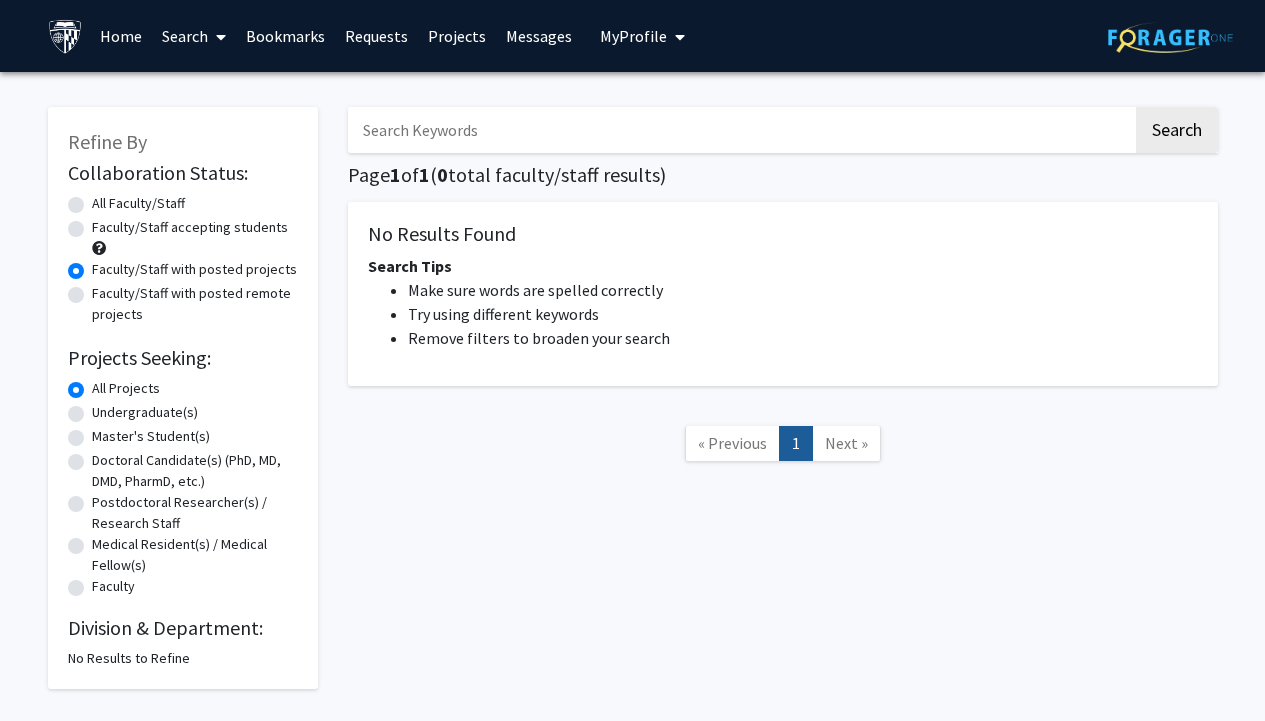 type 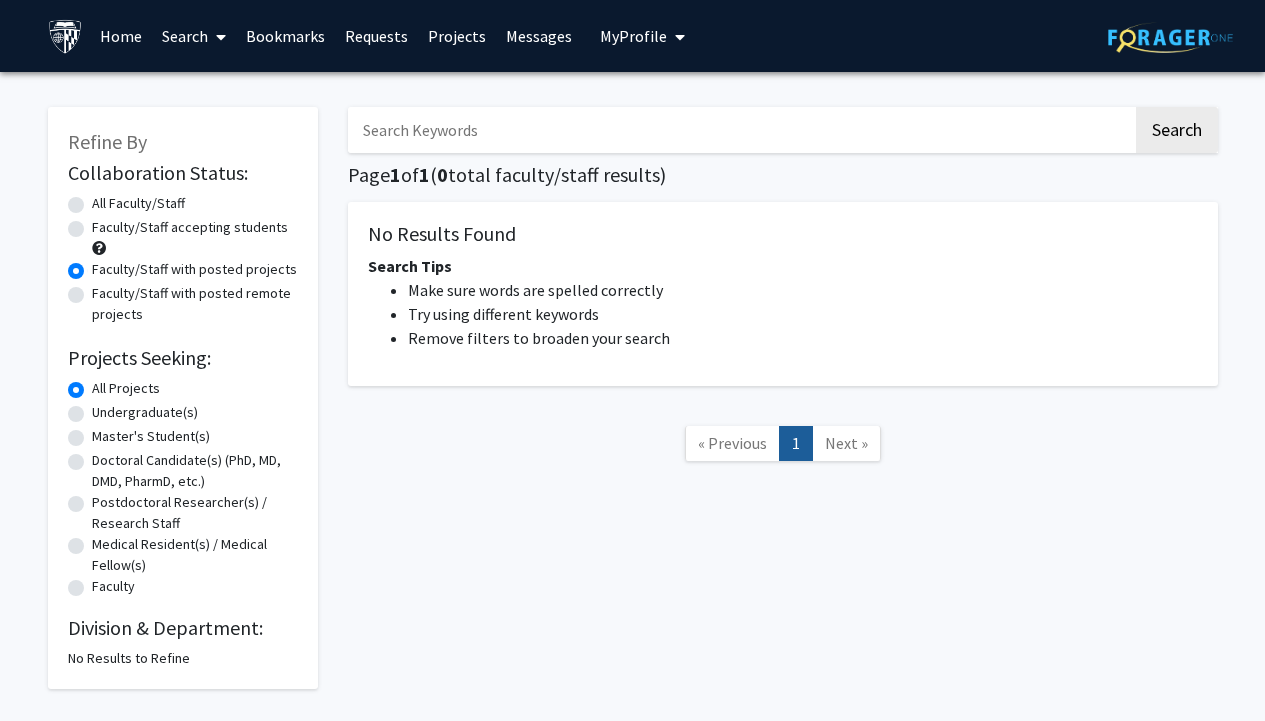 radio on "true" 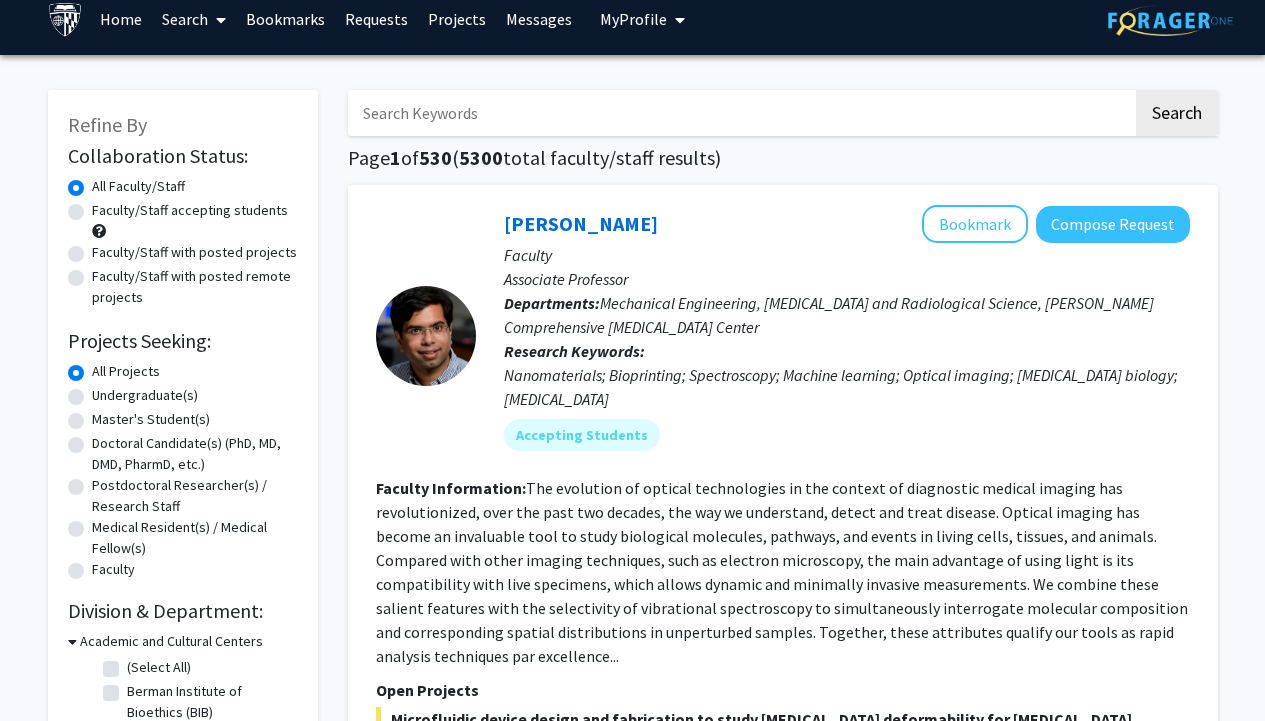 scroll, scrollTop: 19, scrollLeft: 0, axis: vertical 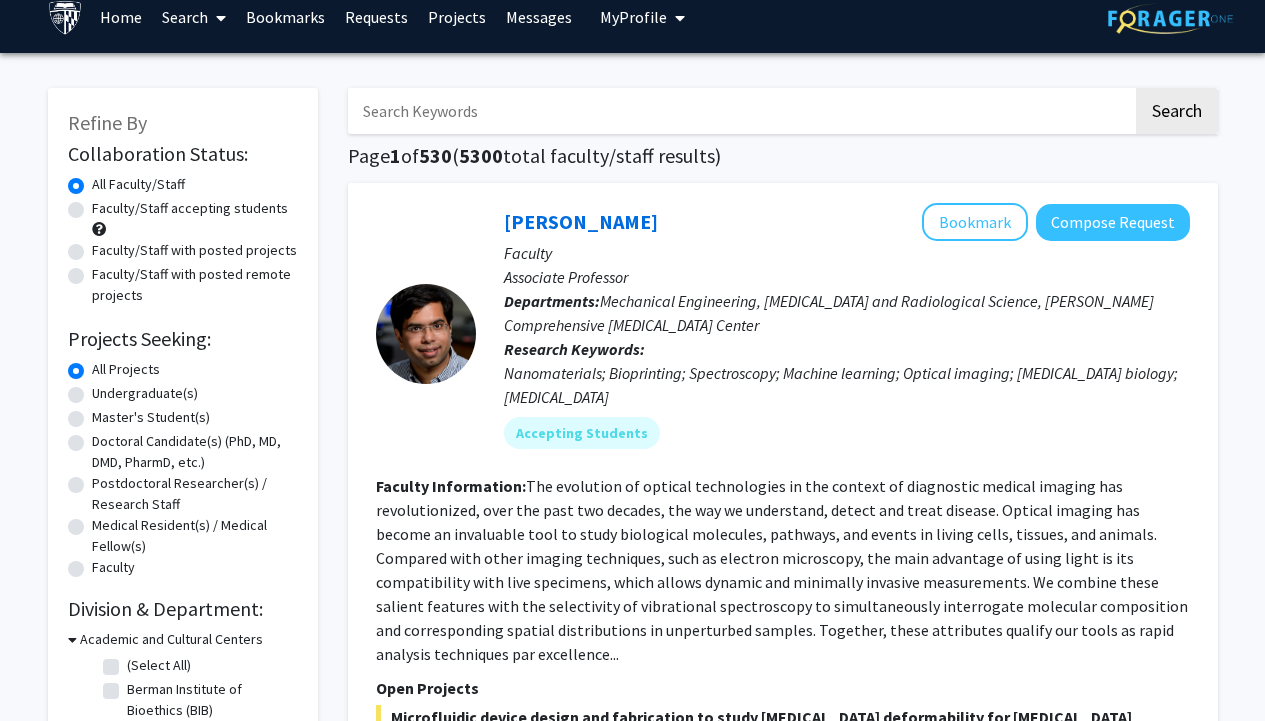 click on "Faculty/Staff with posted projects" 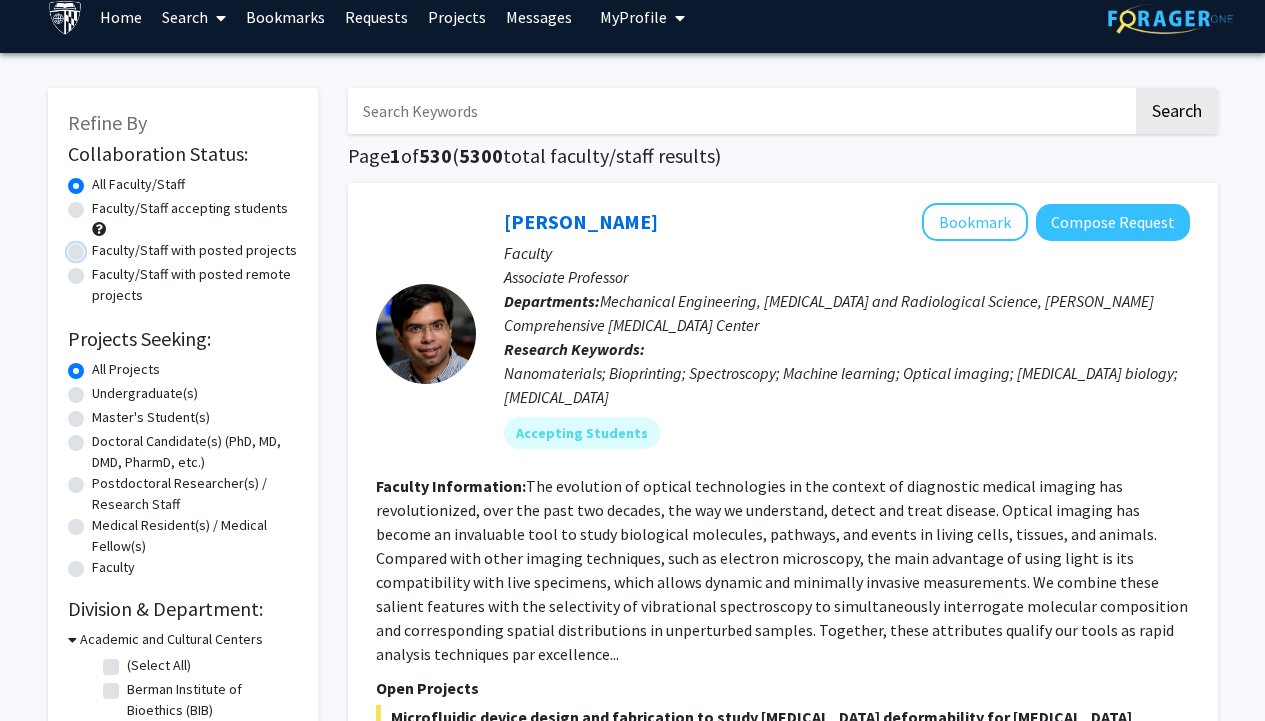 click on "Faculty/Staff with posted projects" at bounding box center [98, 246] 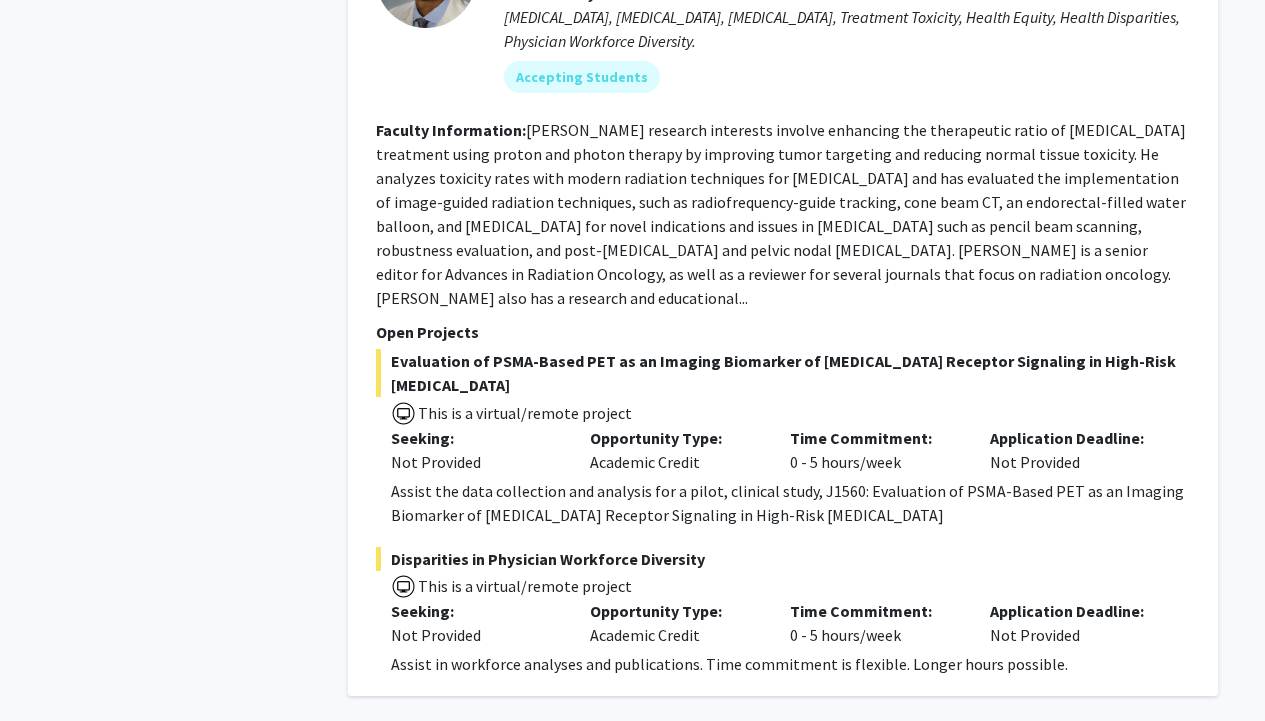 scroll, scrollTop: 9304, scrollLeft: 0, axis: vertical 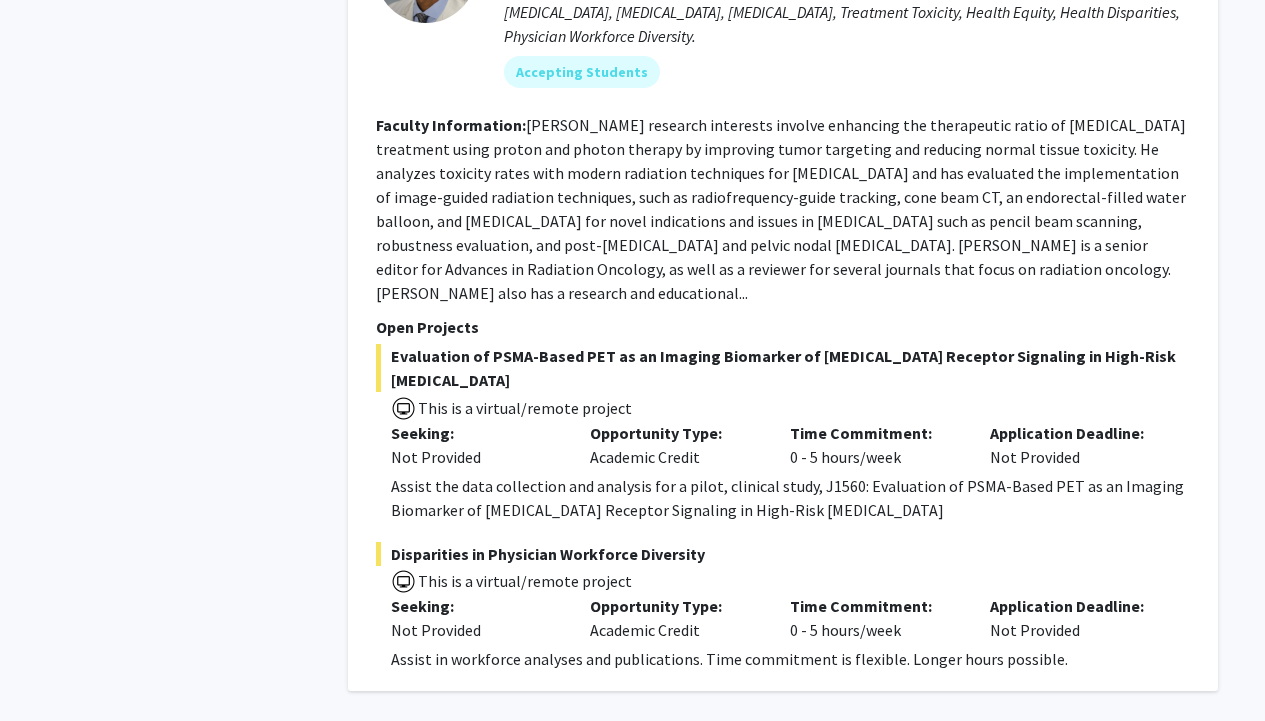 click on "Next »" 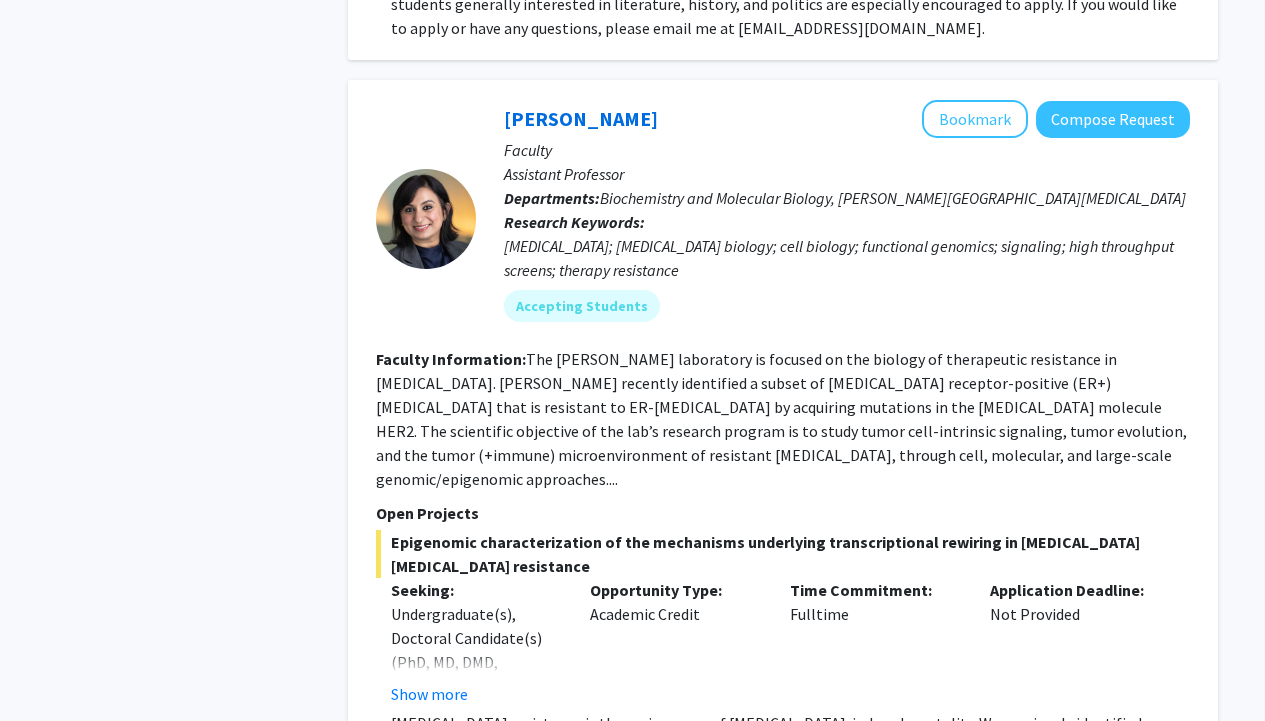 scroll, scrollTop: 7465, scrollLeft: 0, axis: vertical 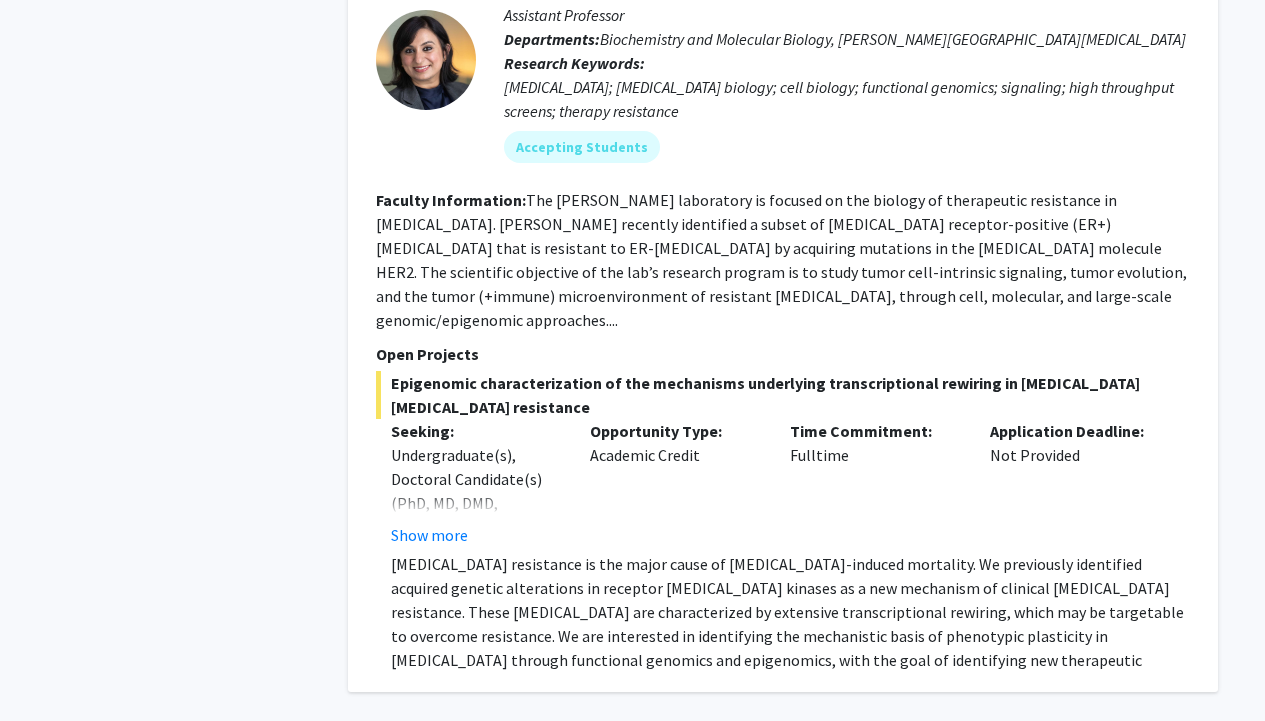 click on "Next »" 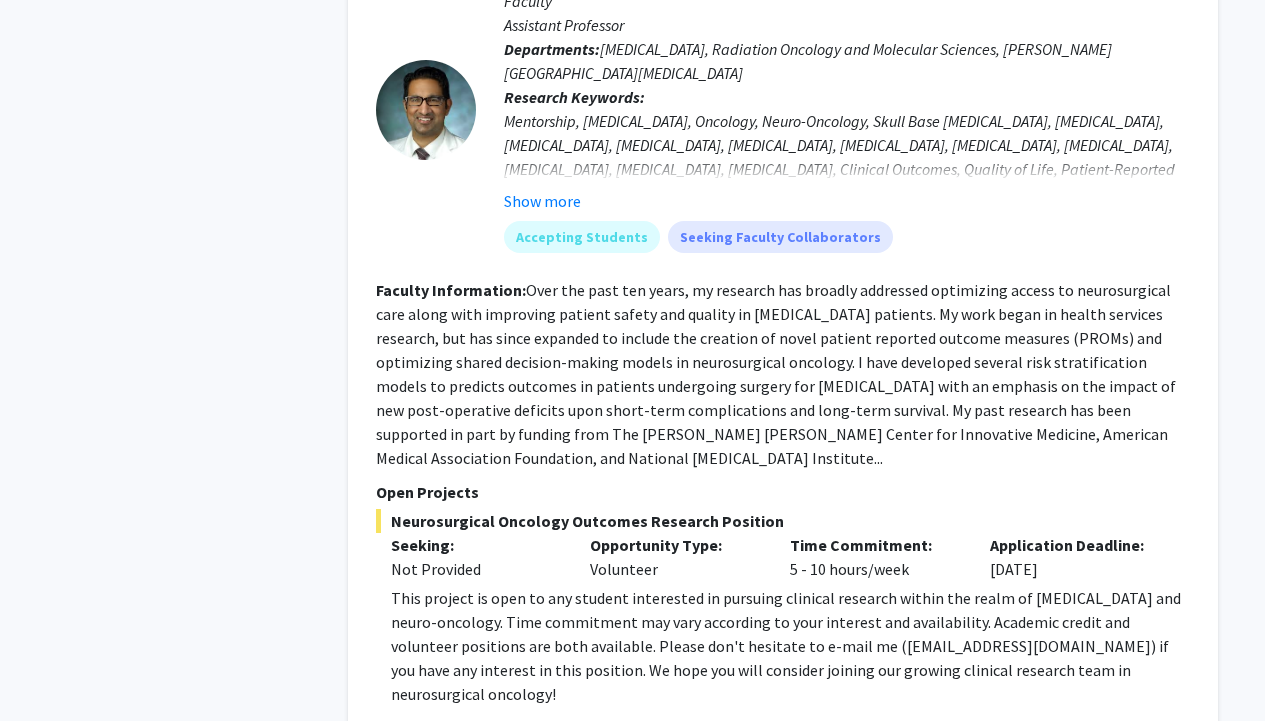 scroll, scrollTop: 7193, scrollLeft: 0, axis: vertical 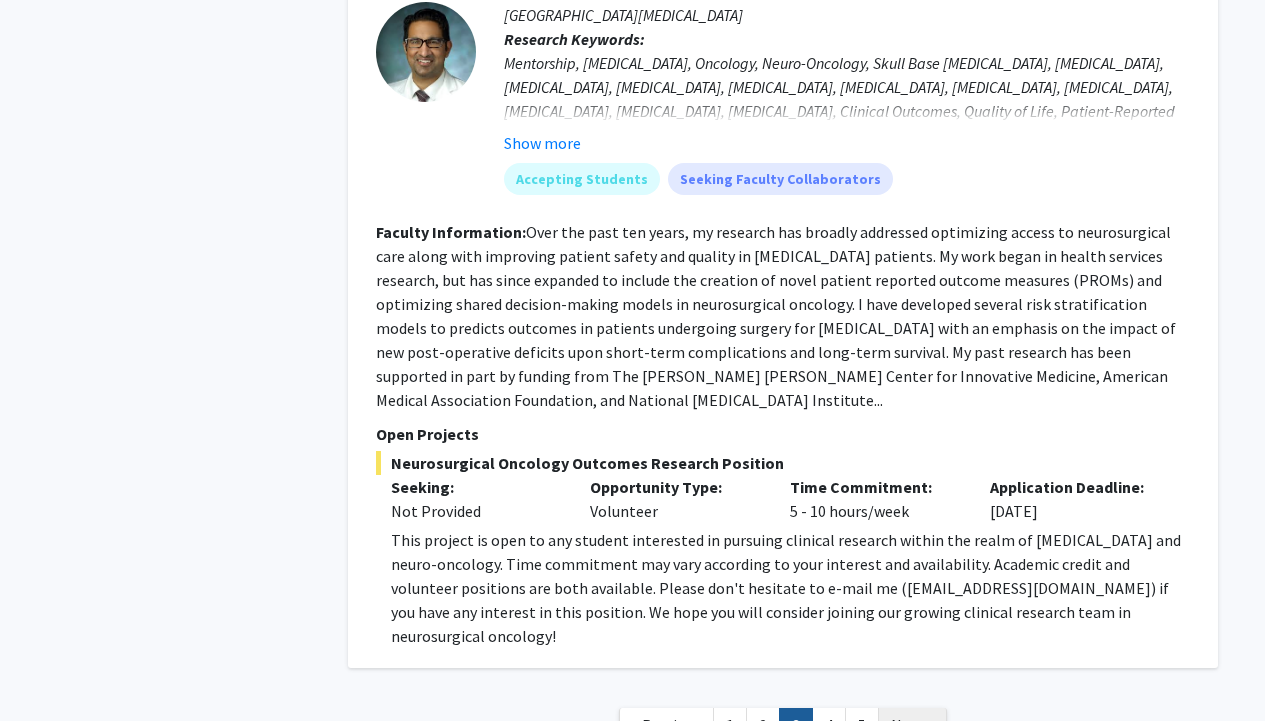 click on "Next »" 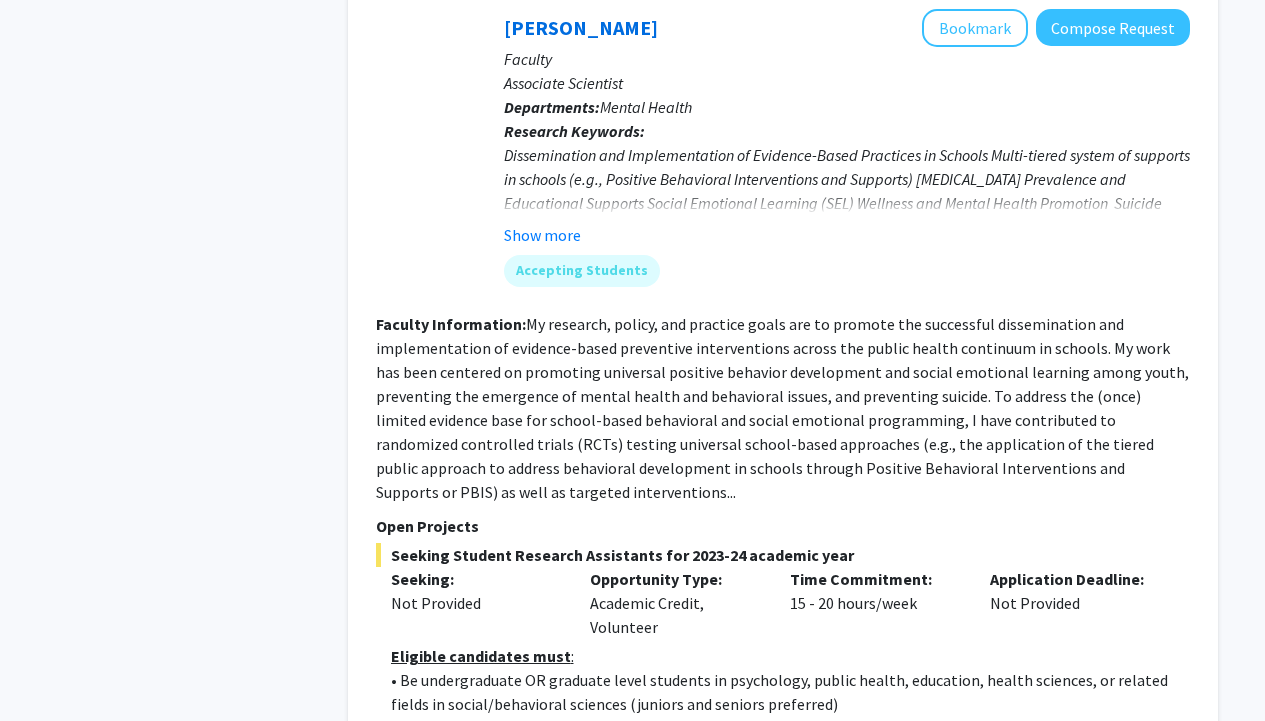 scroll, scrollTop: 3380, scrollLeft: 0, axis: vertical 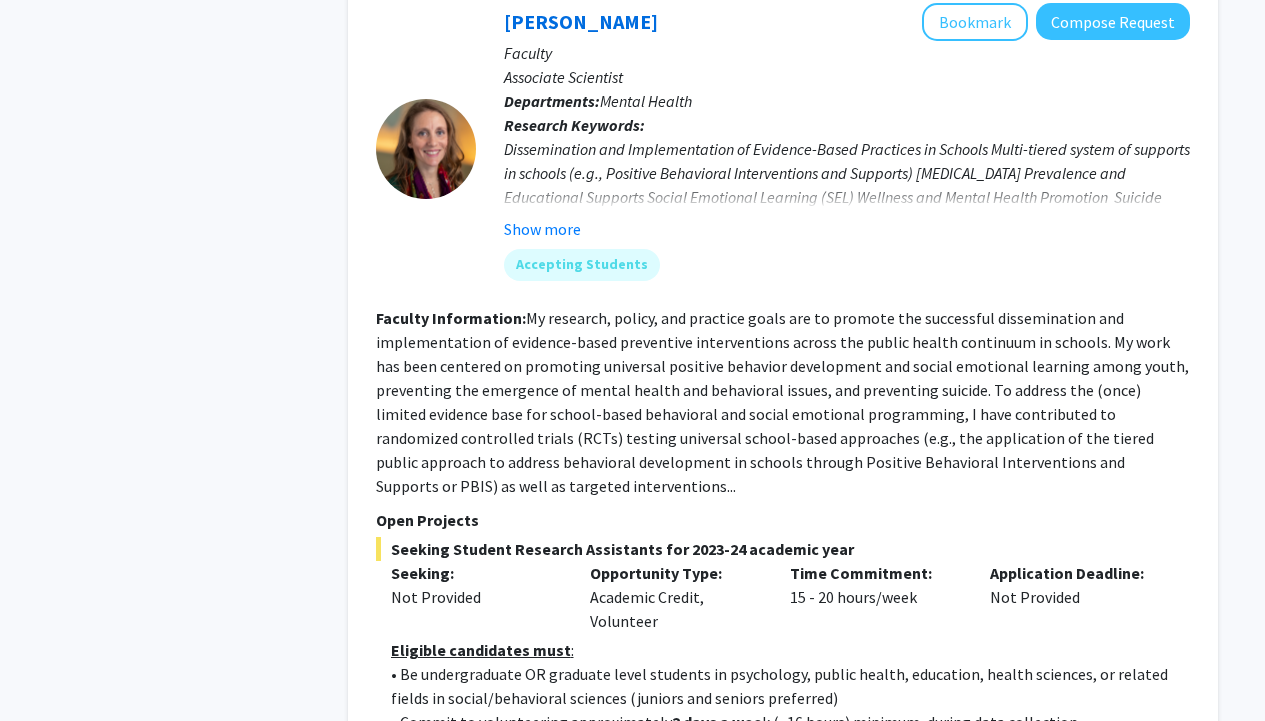 click on "Show more" 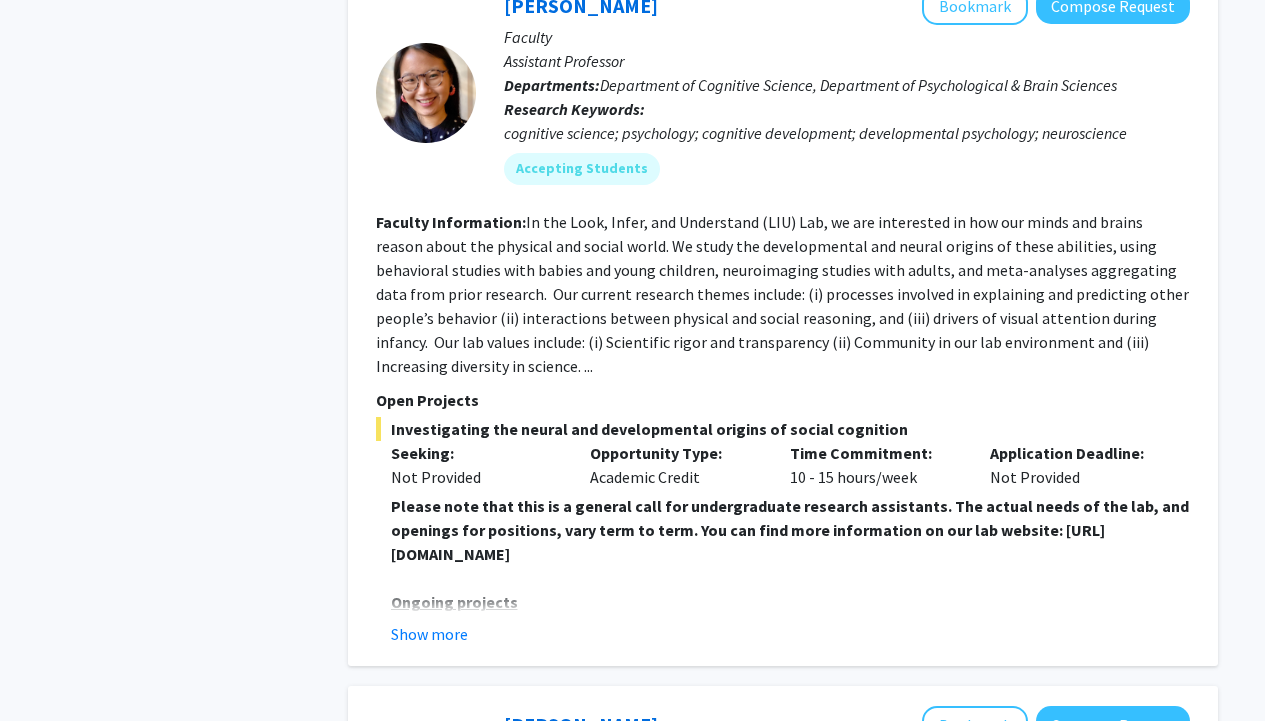 scroll, scrollTop: 4993, scrollLeft: 0, axis: vertical 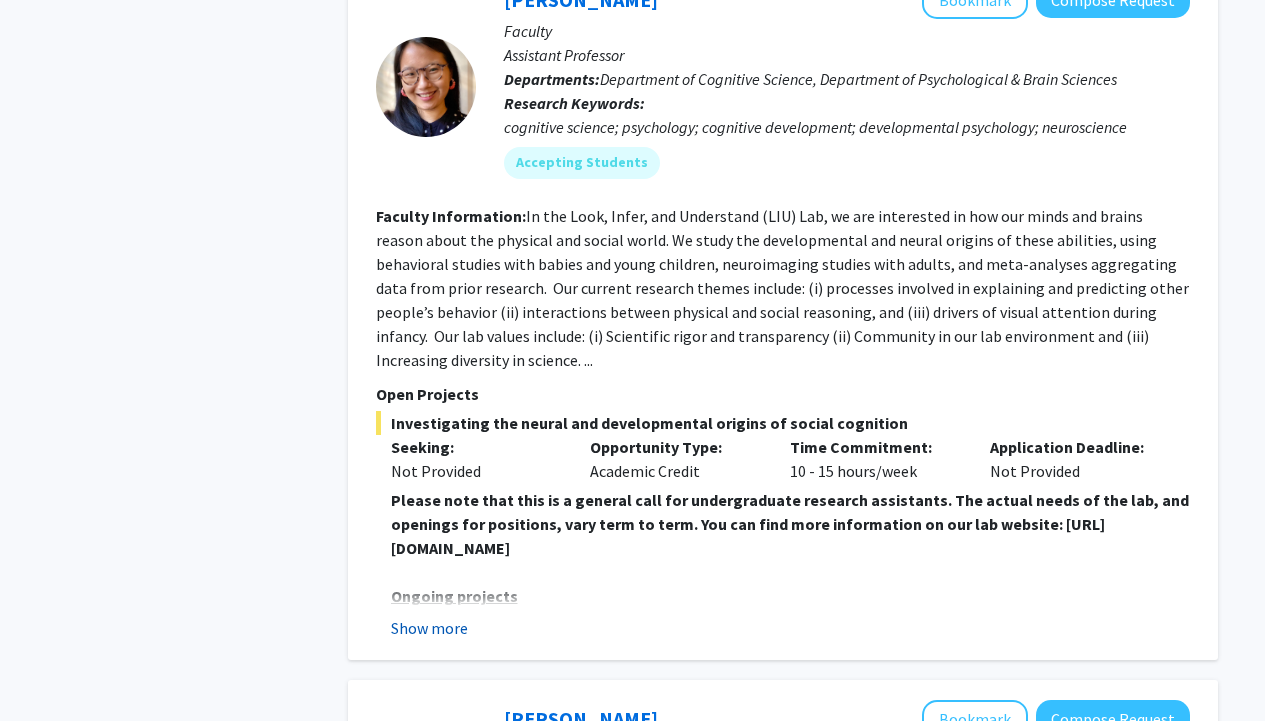 click on "Show more" 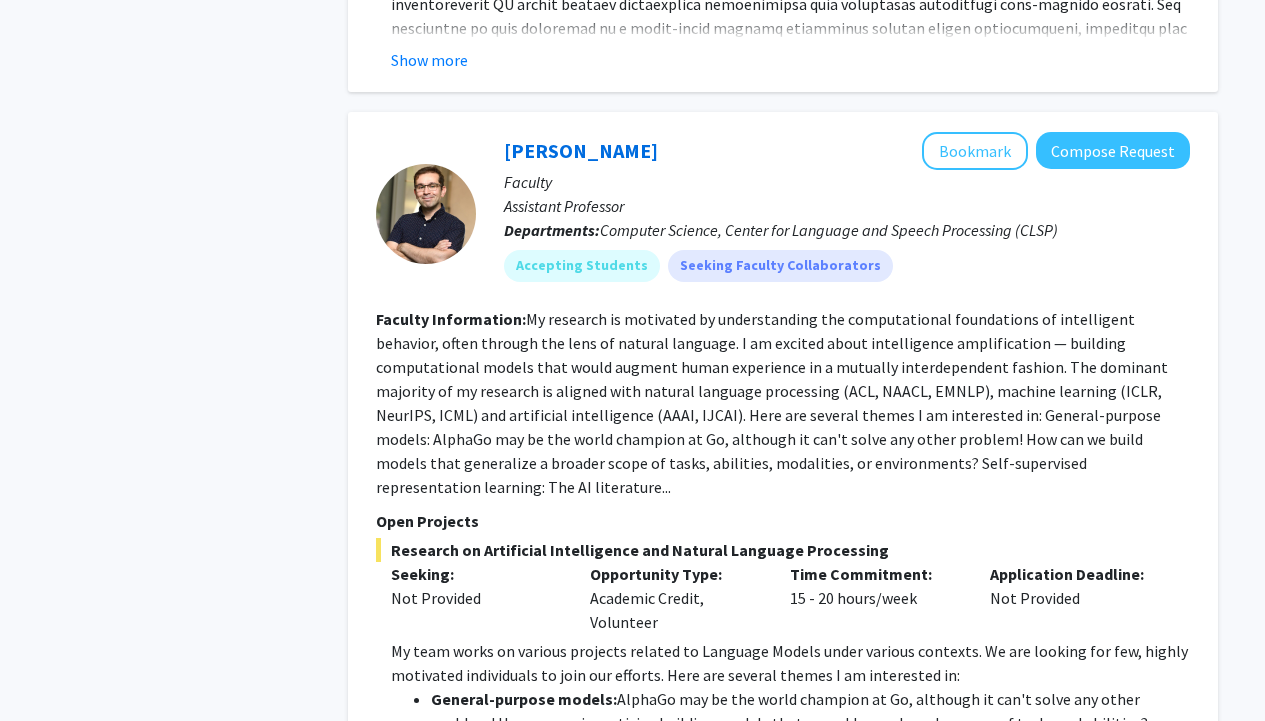 scroll, scrollTop: 8709, scrollLeft: 0, axis: vertical 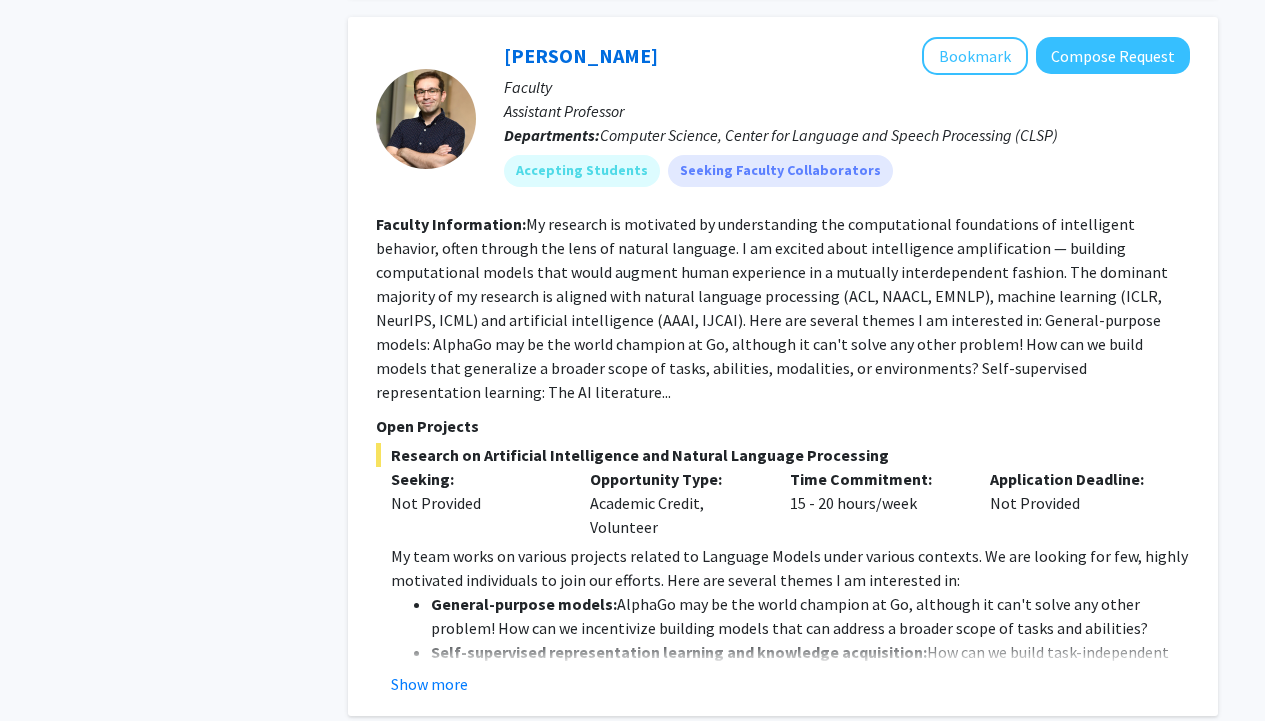 click on "Next »" 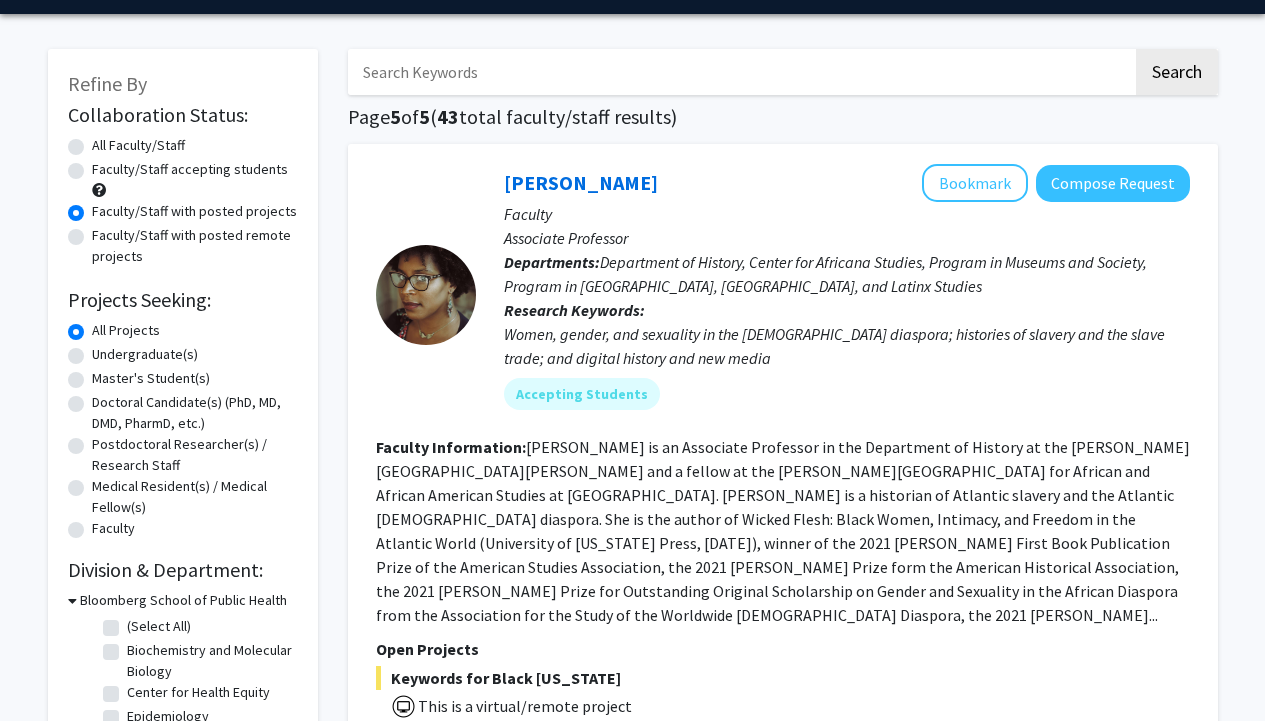 scroll, scrollTop: 67, scrollLeft: 0, axis: vertical 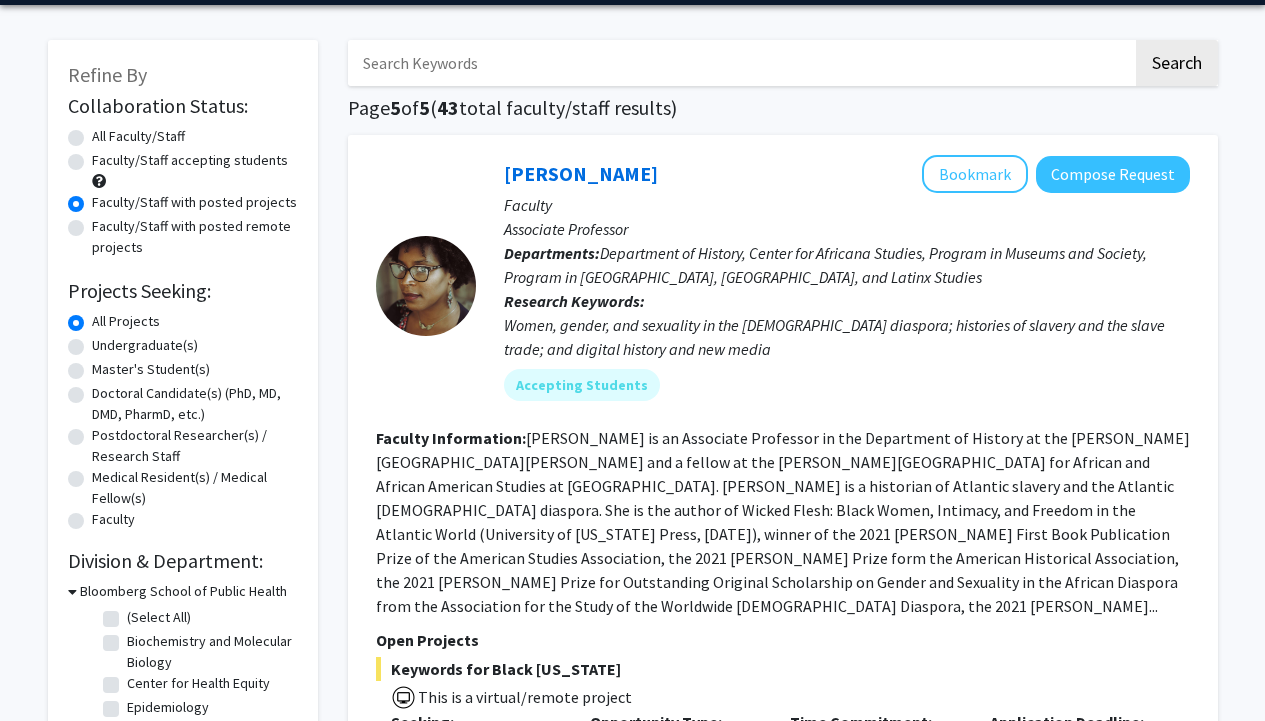 click on "Undergraduate(s)" 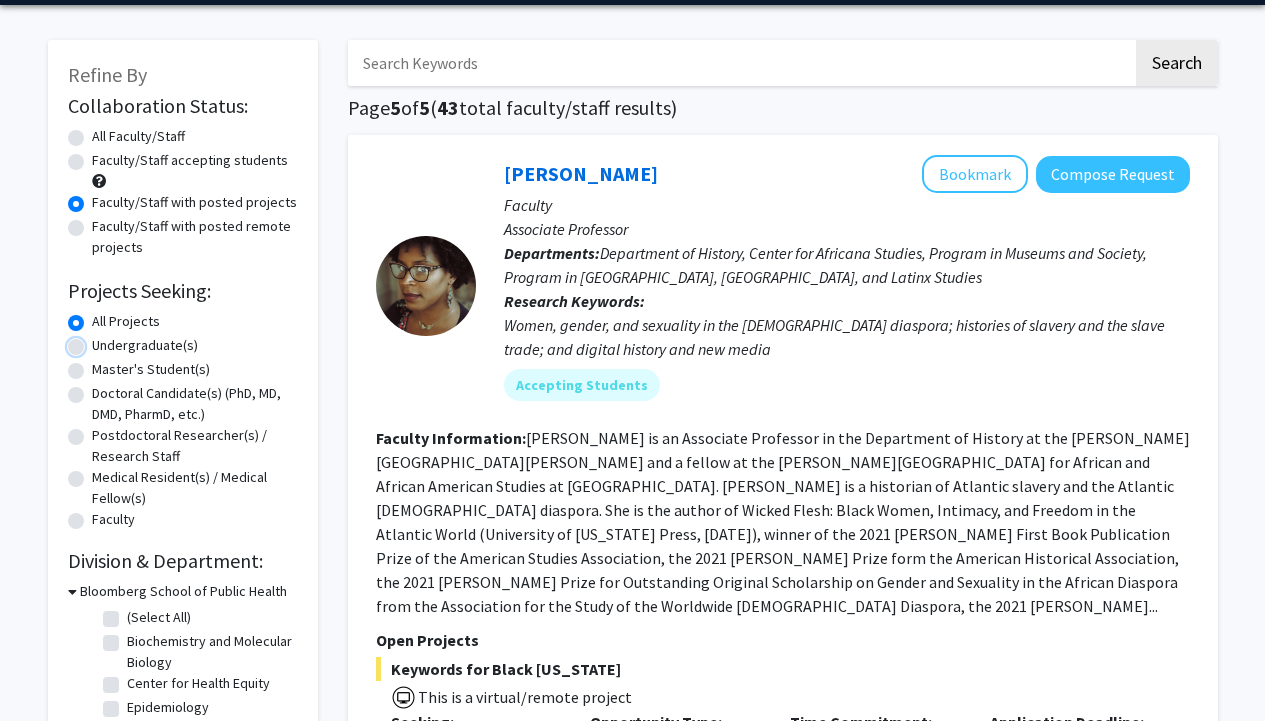 click on "Undergraduate(s)" at bounding box center (98, 341) 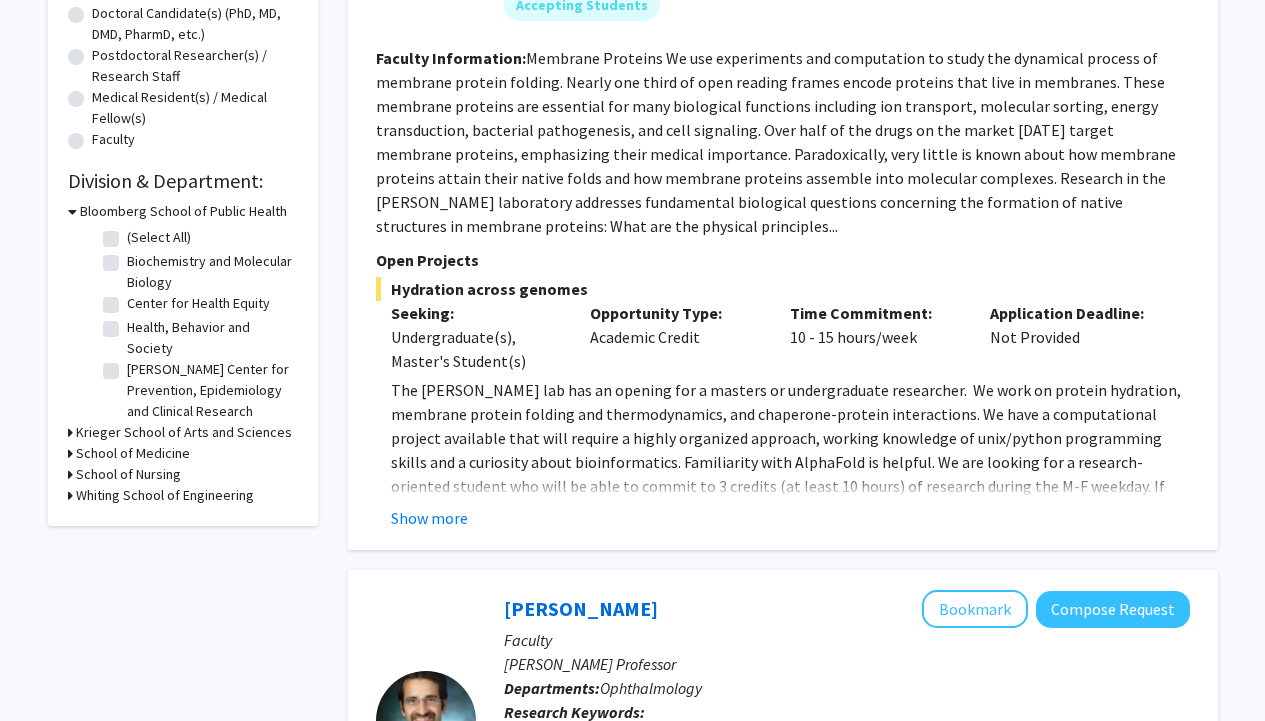 scroll, scrollTop: 451, scrollLeft: 0, axis: vertical 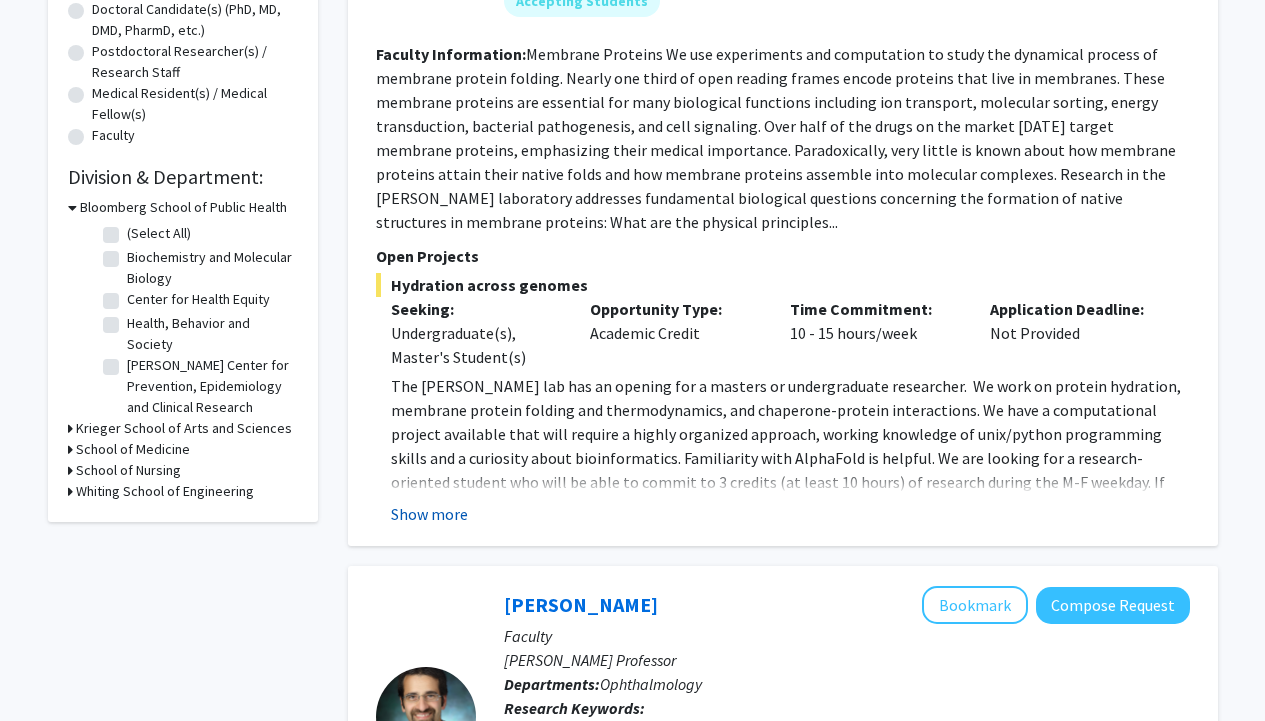 click on "Show more" 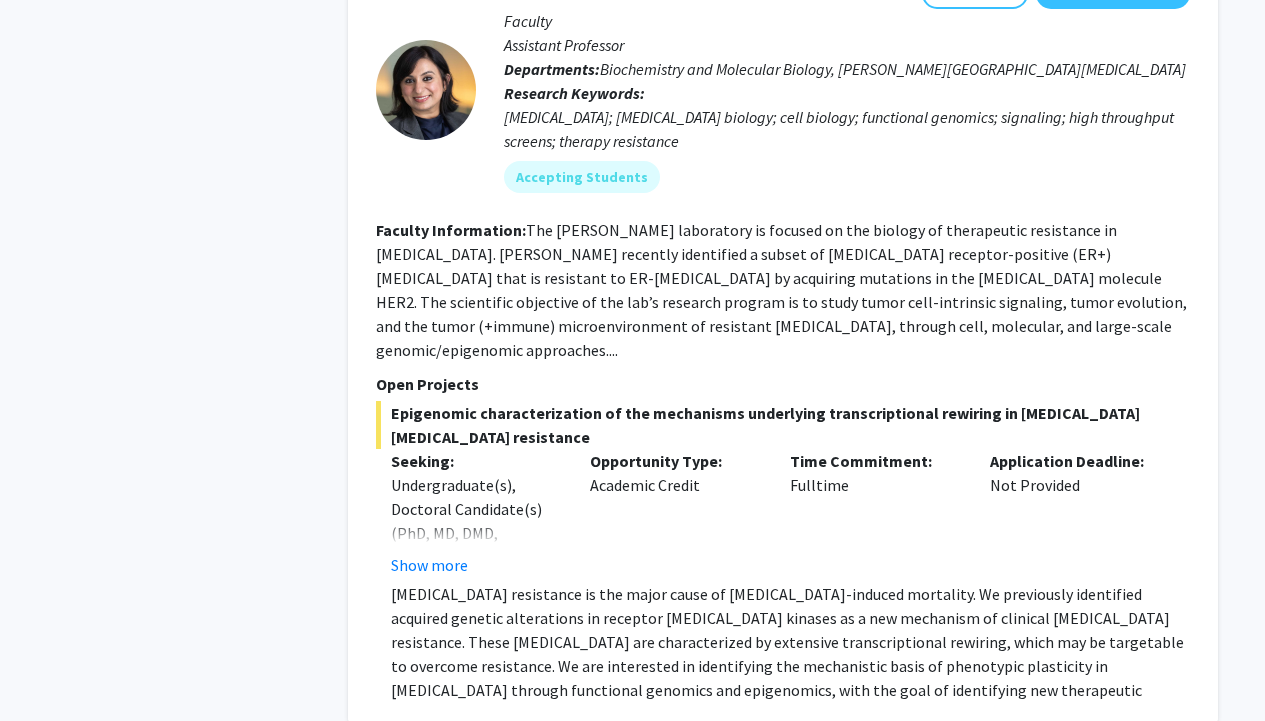 scroll, scrollTop: 8580, scrollLeft: 0, axis: vertical 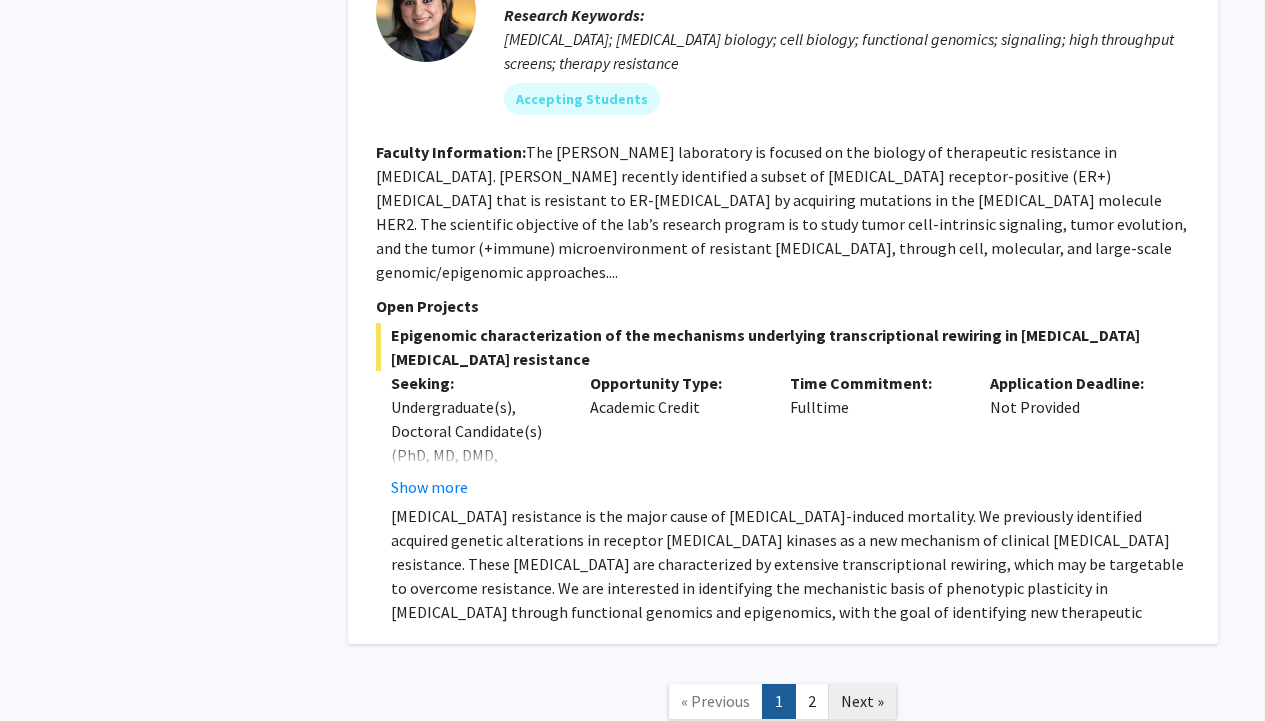 click on "Next »" 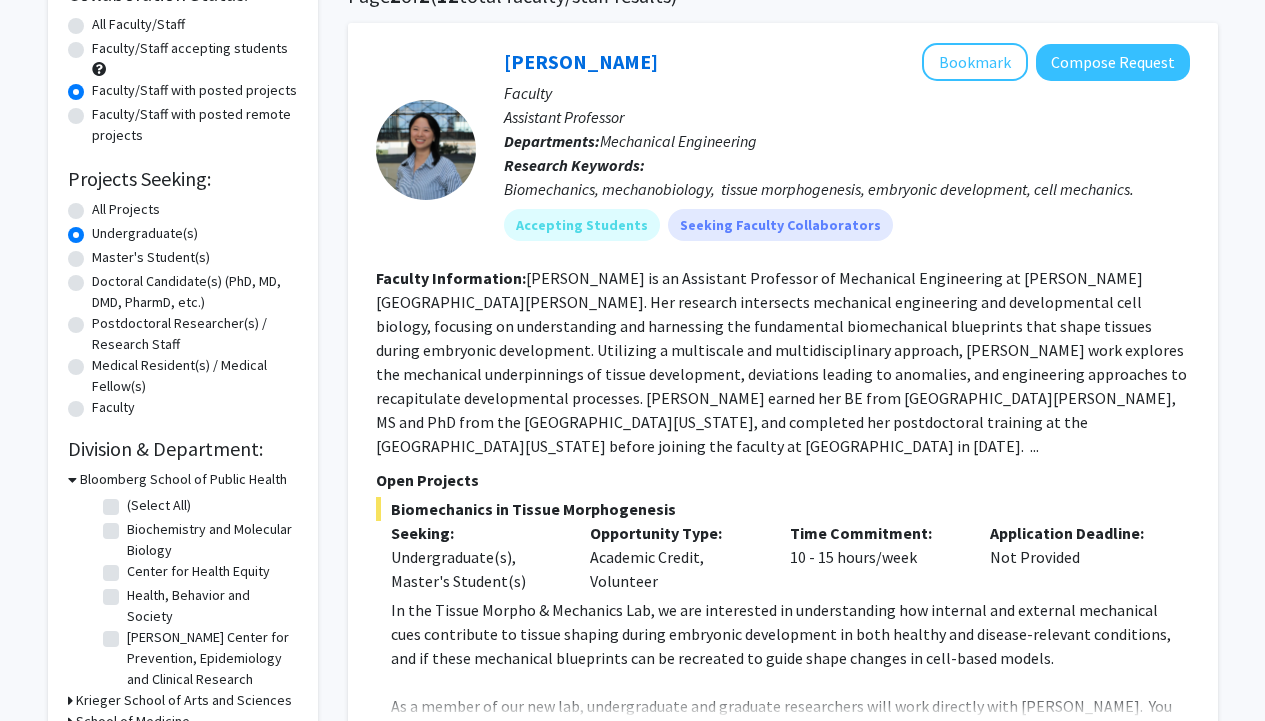 scroll, scrollTop: 0, scrollLeft: 0, axis: both 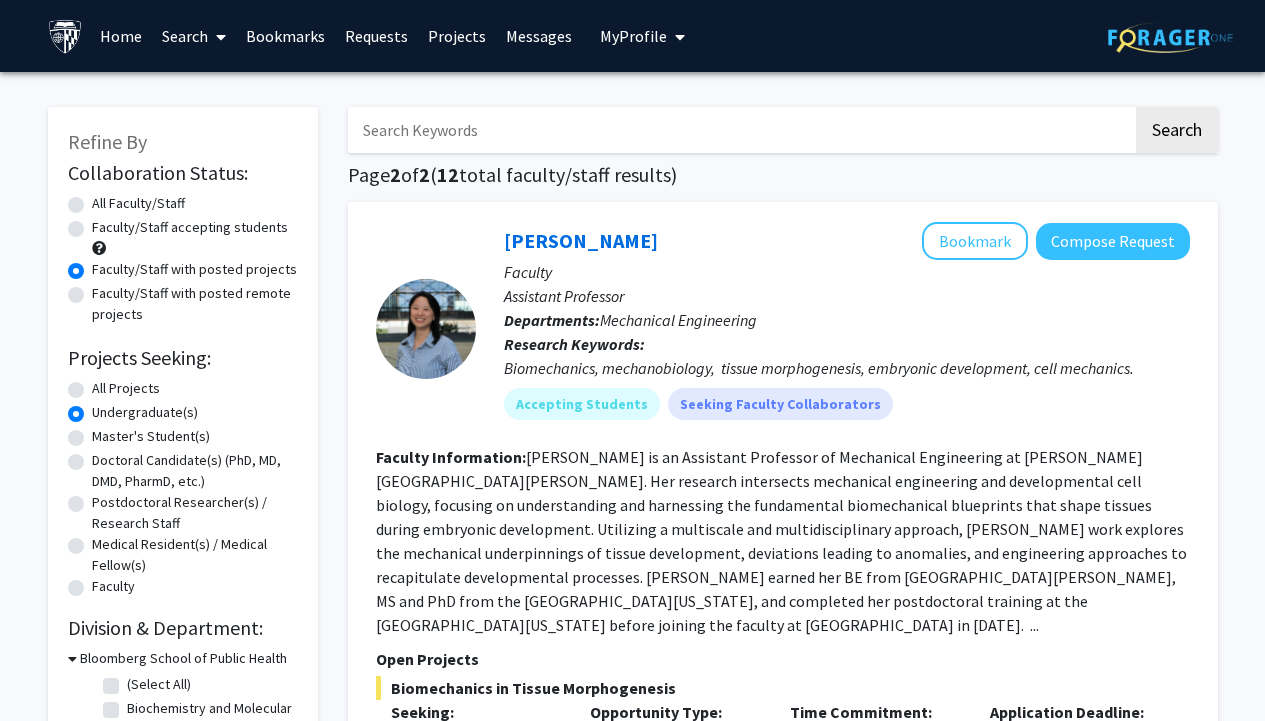 click at bounding box center (217, 37) 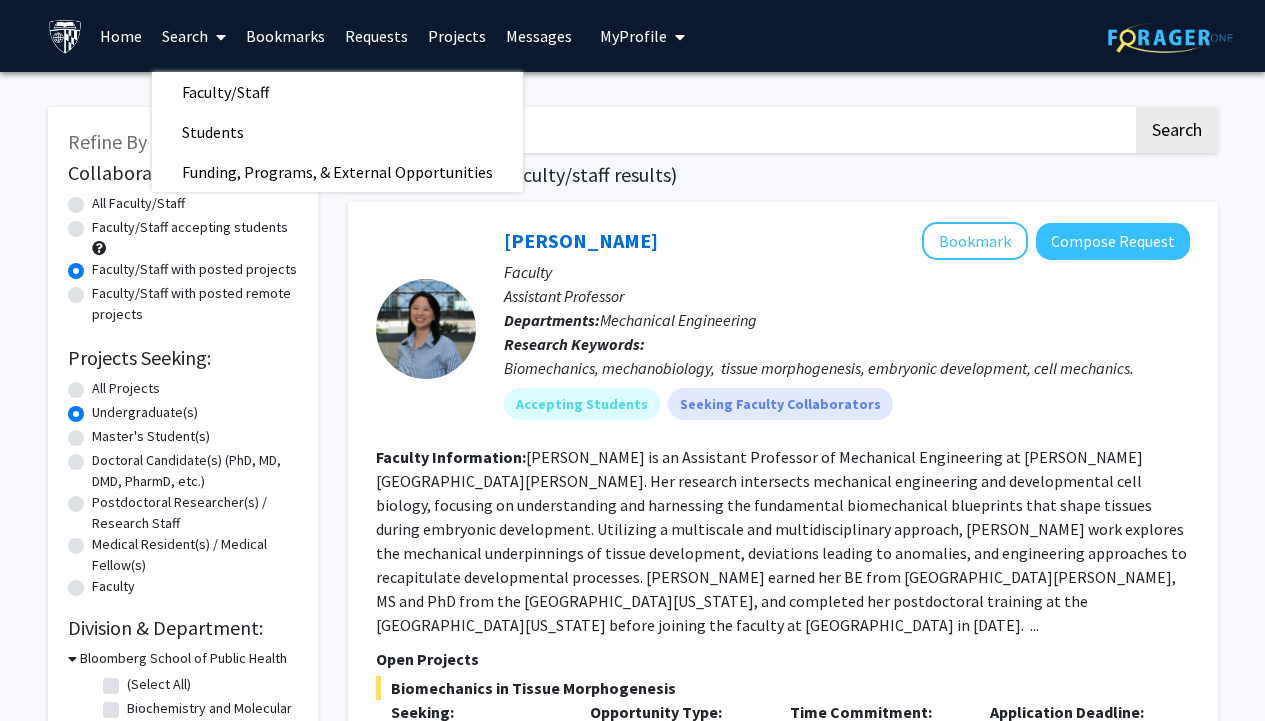 click on "Refine By Collaboration Status: Collaboration Status  All Faculty/Staff    Collaboration Status  Faculty/Staff accepting students    Collaboration Status  Faculty/Staff with posted projects    Collaboration Status  Faculty/Staff with posted remote projects    Projects Seeking: Projects Seeking Level  All Projects    Projects Seeking Level  Undergraduate(s)    Projects Seeking Level  Master's Student(s)    Projects Seeking Level  Doctoral Candidate(s) (PhD, MD, DMD, PharmD, etc.)    Projects Seeking Level  Postdoctoral Researcher(s) / Research Staff    Projects Seeking Level  Medical Resident(s) / Medical Fellow(s)    Projects Seeking Level  Faculty    Division & Department:      Bloomberg School of Public Health  (Select All)  (Select All)  Biochemistry and Molecular Biology  Biochemistry and Molecular Biology  Center for Health Equity  Center for Health Equity  Health, Behavior and Society  Health, Behavior and Society  Welch Center for Prevention, Epidemiology and Clinical Research" 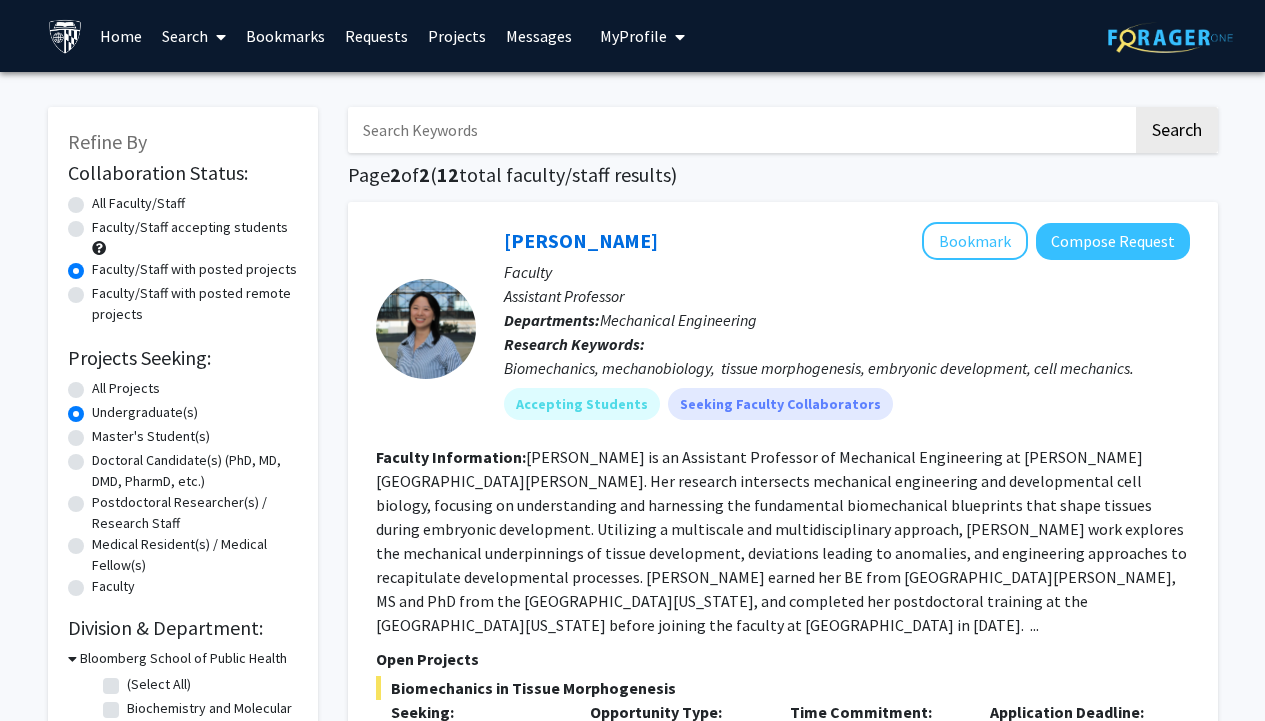 click on "Home" at bounding box center [121, 36] 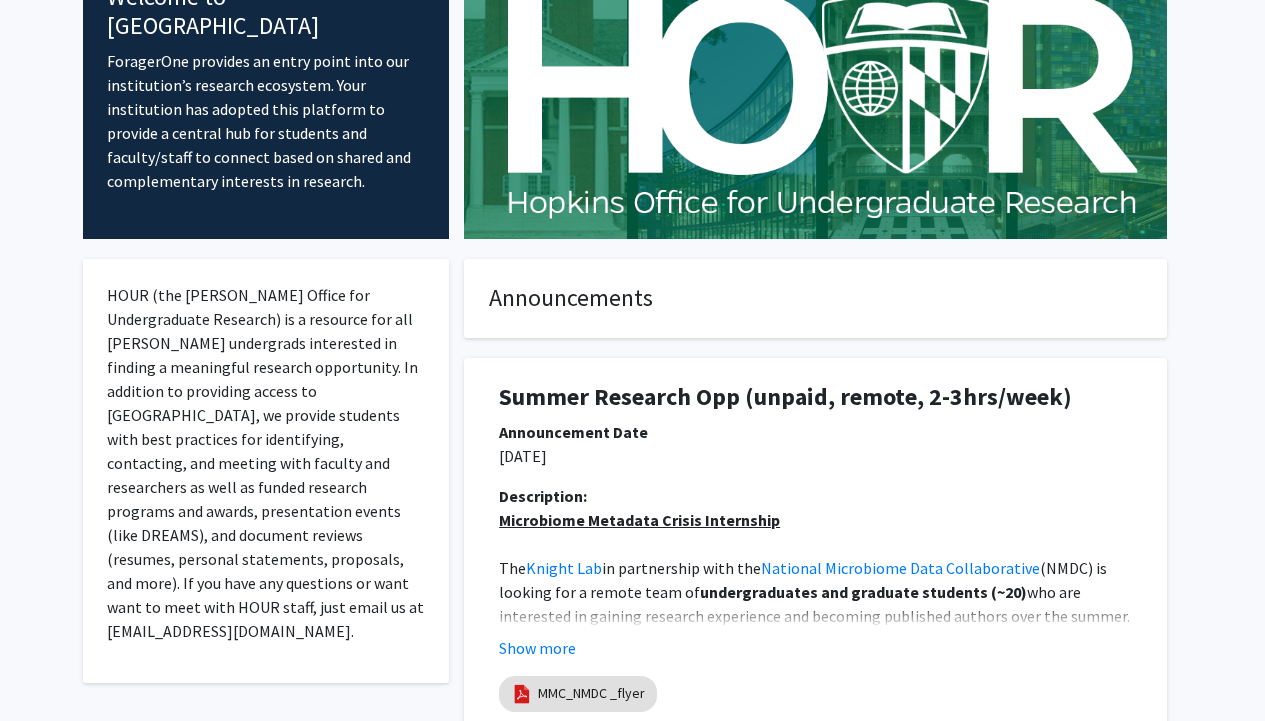 scroll, scrollTop: 0, scrollLeft: 0, axis: both 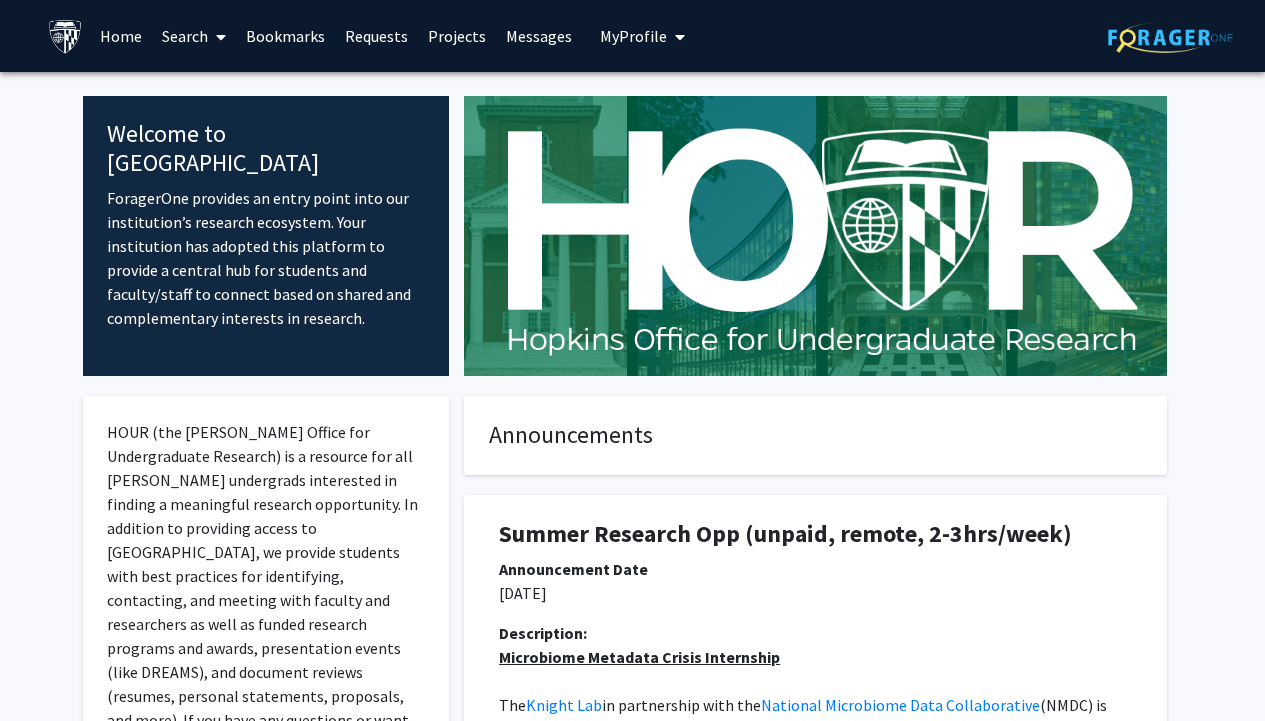click on "Projects" at bounding box center (457, 36) 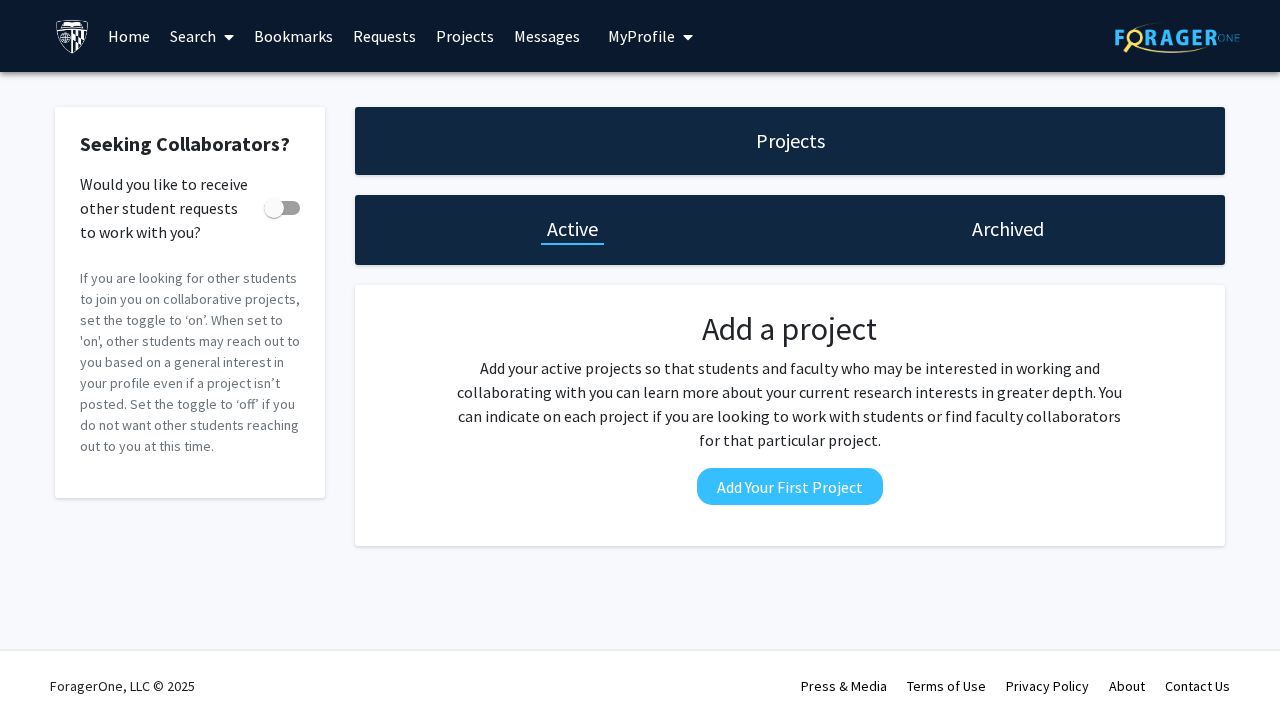 click at bounding box center [229, 37] 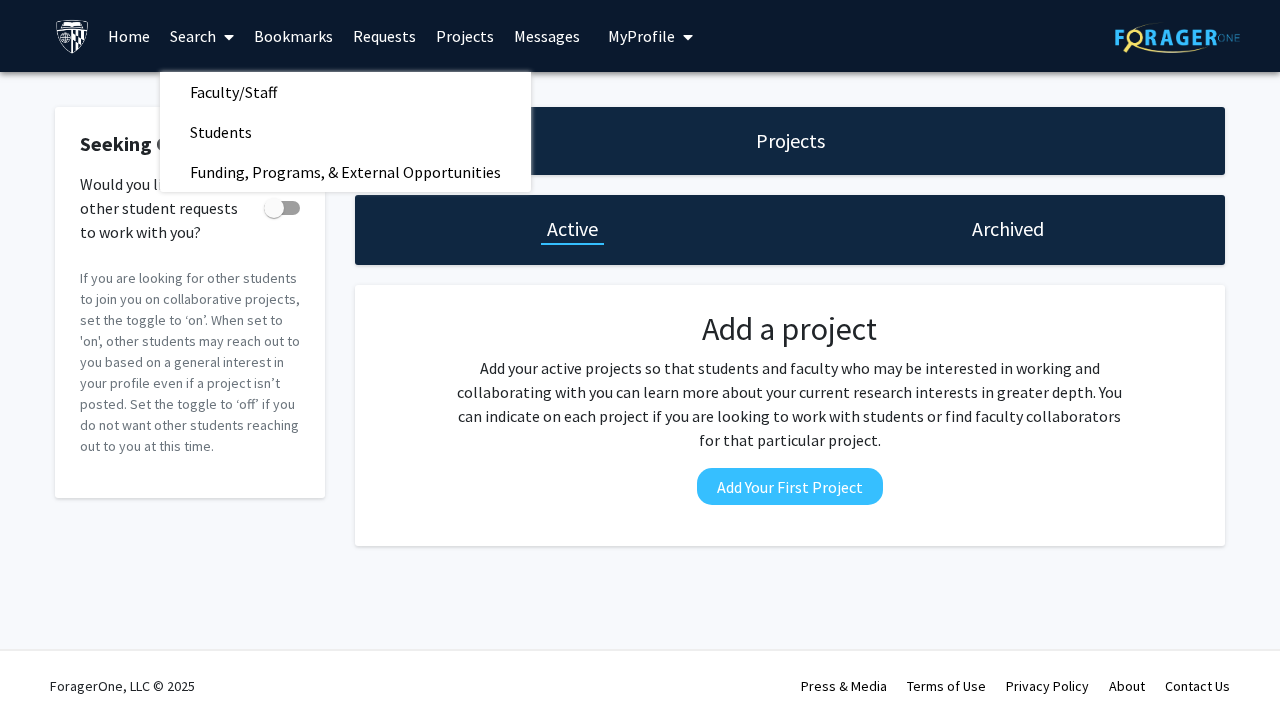 click 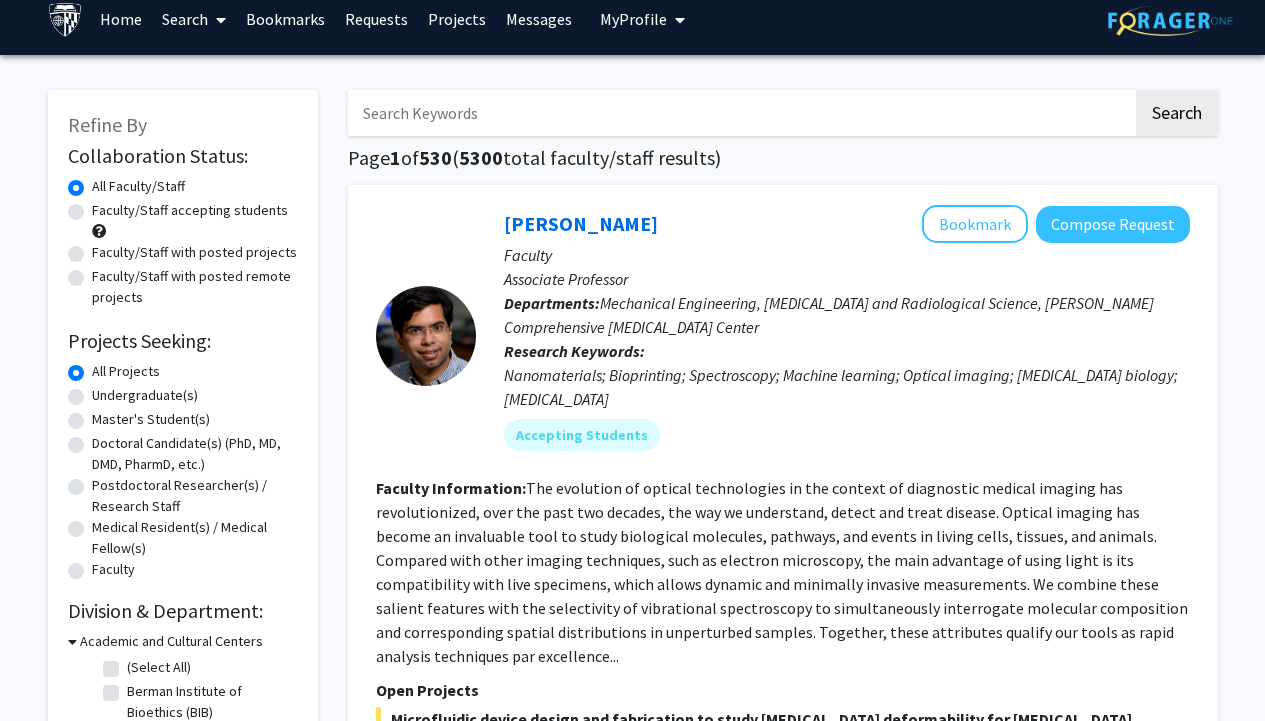scroll, scrollTop: 1, scrollLeft: 0, axis: vertical 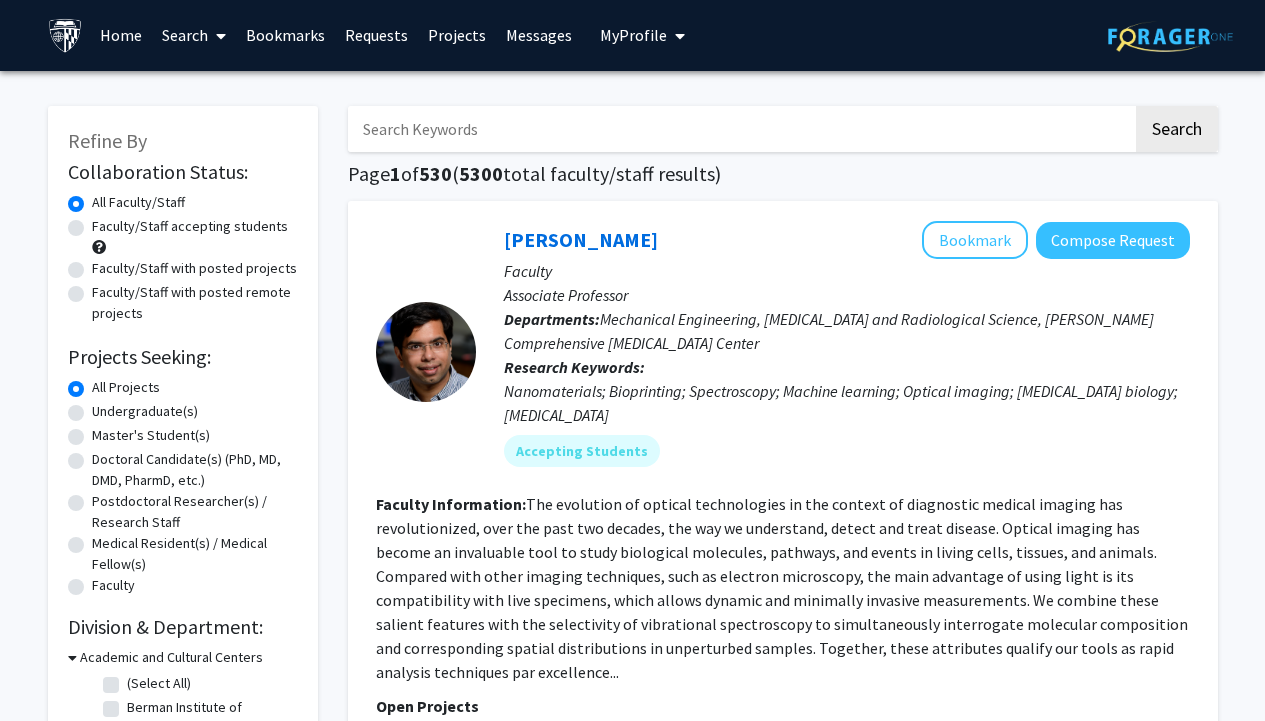 click at bounding box center (221, 36) 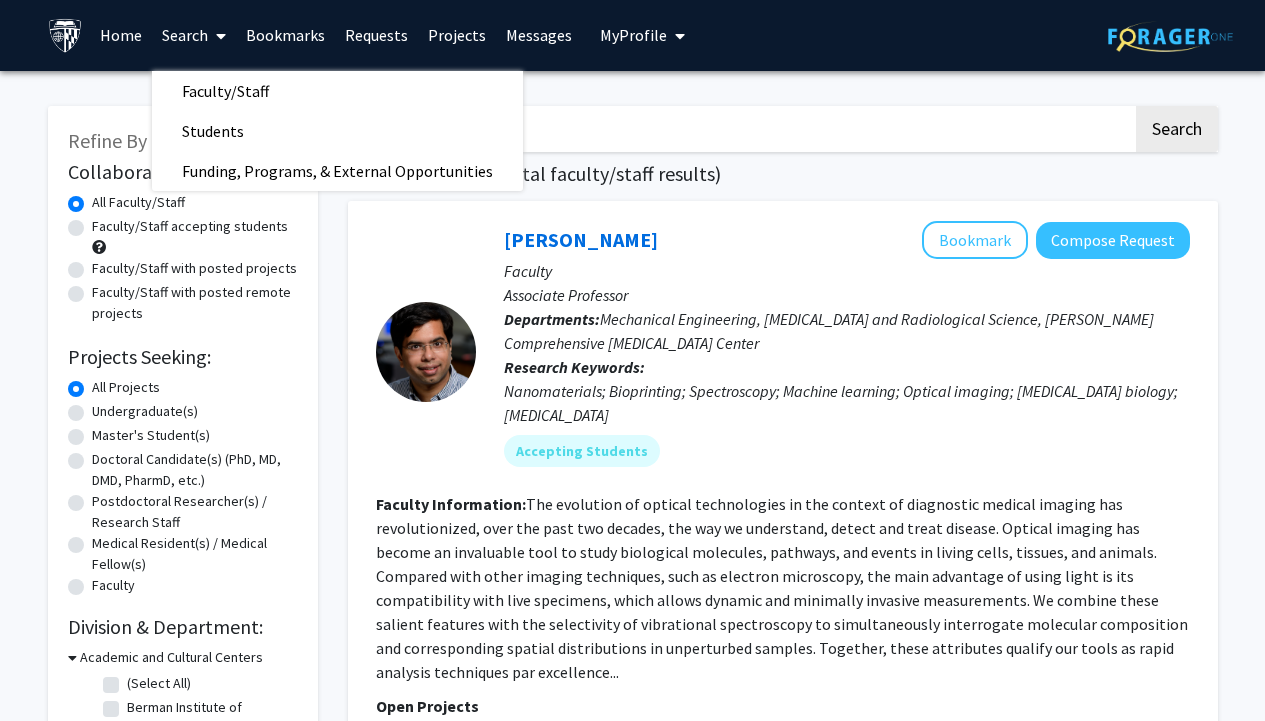 click at bounding box center (221, 36) 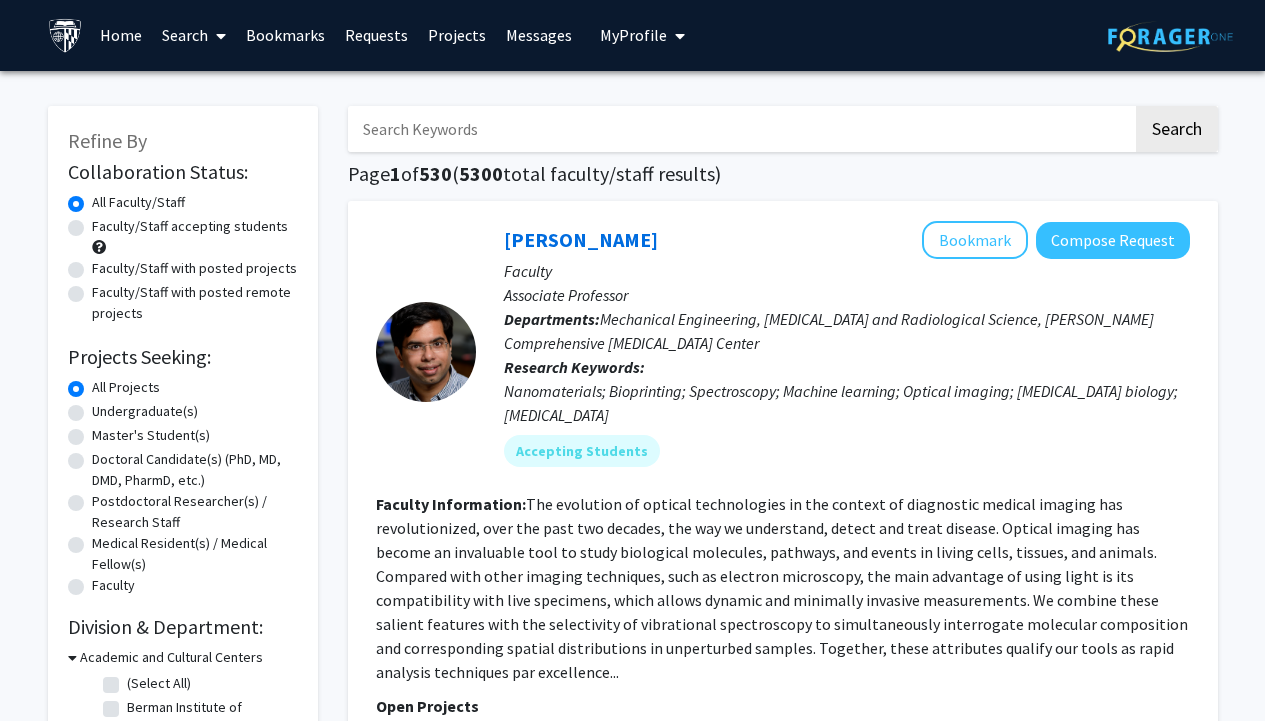 click at bounding box center [680, 36] 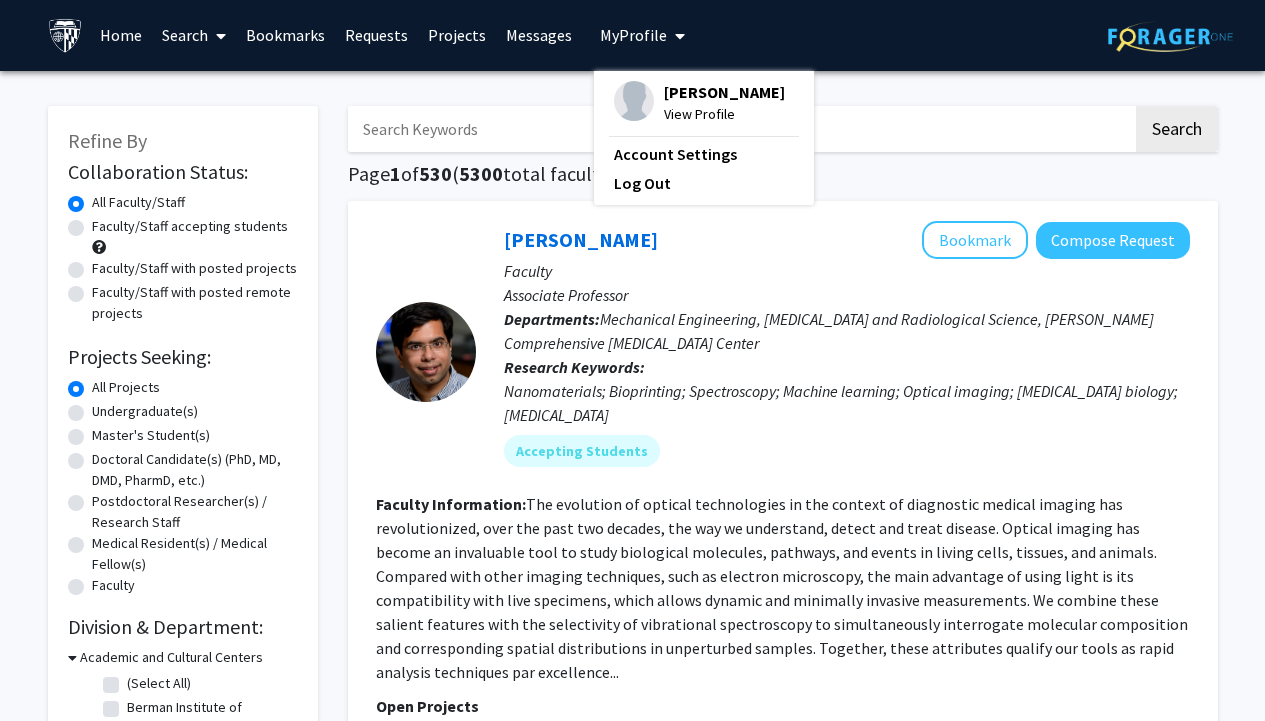 click at bounding box center [680, 36] 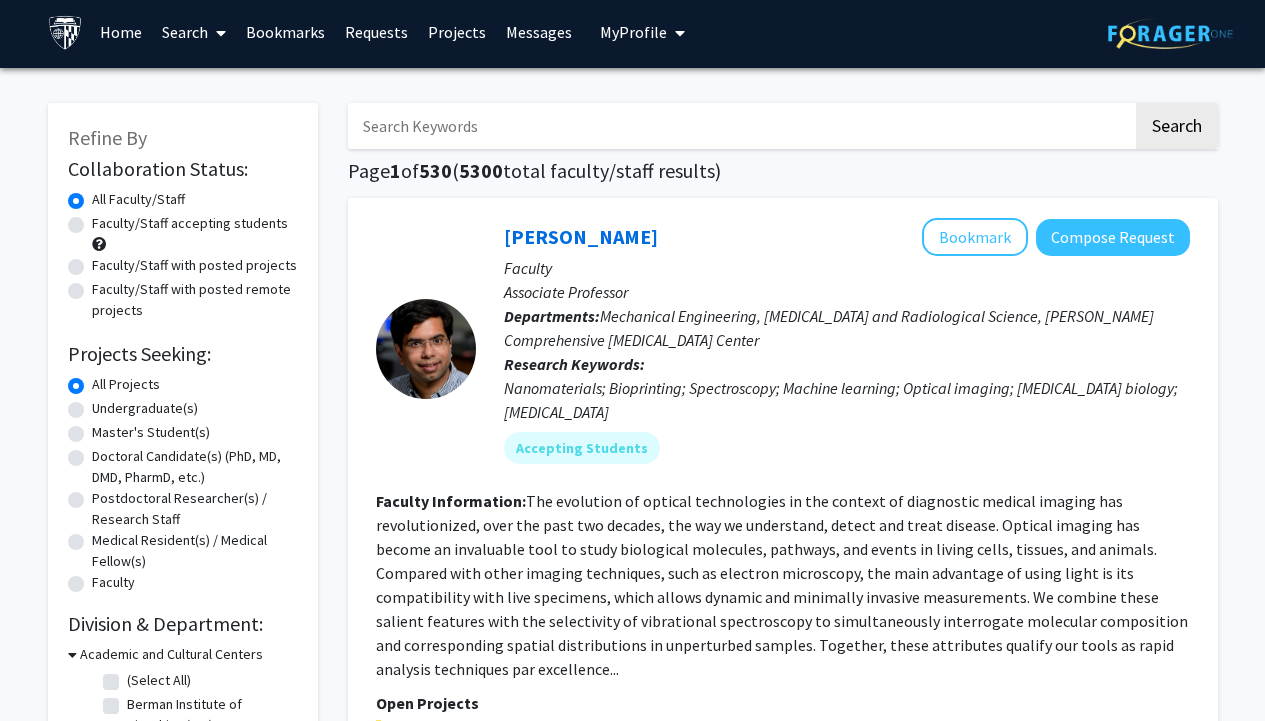 scroll, scrollTop: 0, scrollLeft: 0, axis: both 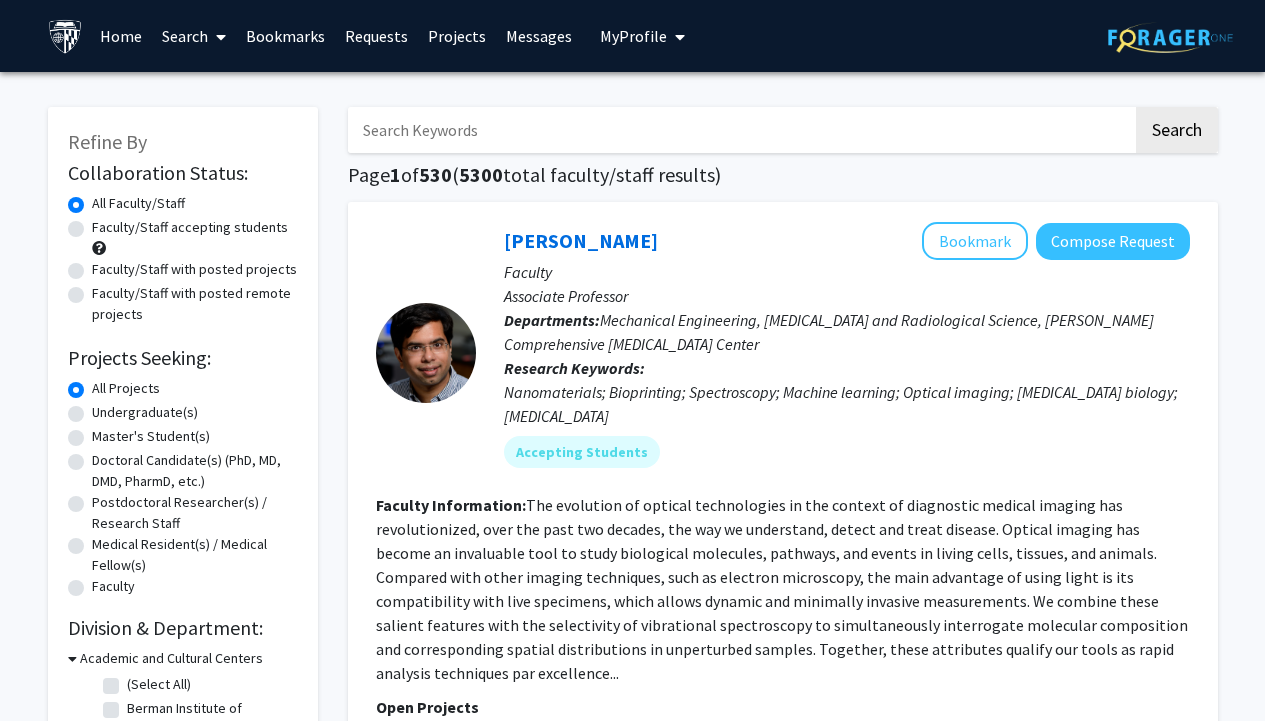 click on "Search" at bounding box center [194, 36] 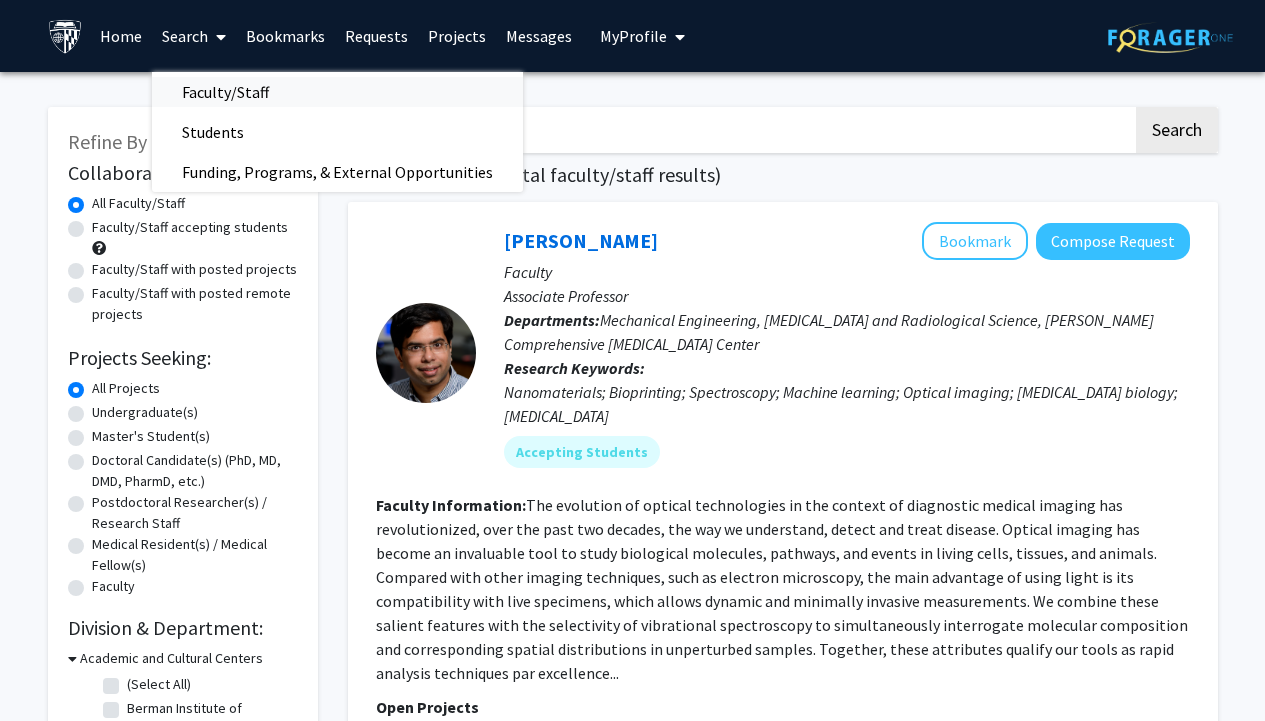 click on "Faculty/Staff" at bounding box center [225, 92] 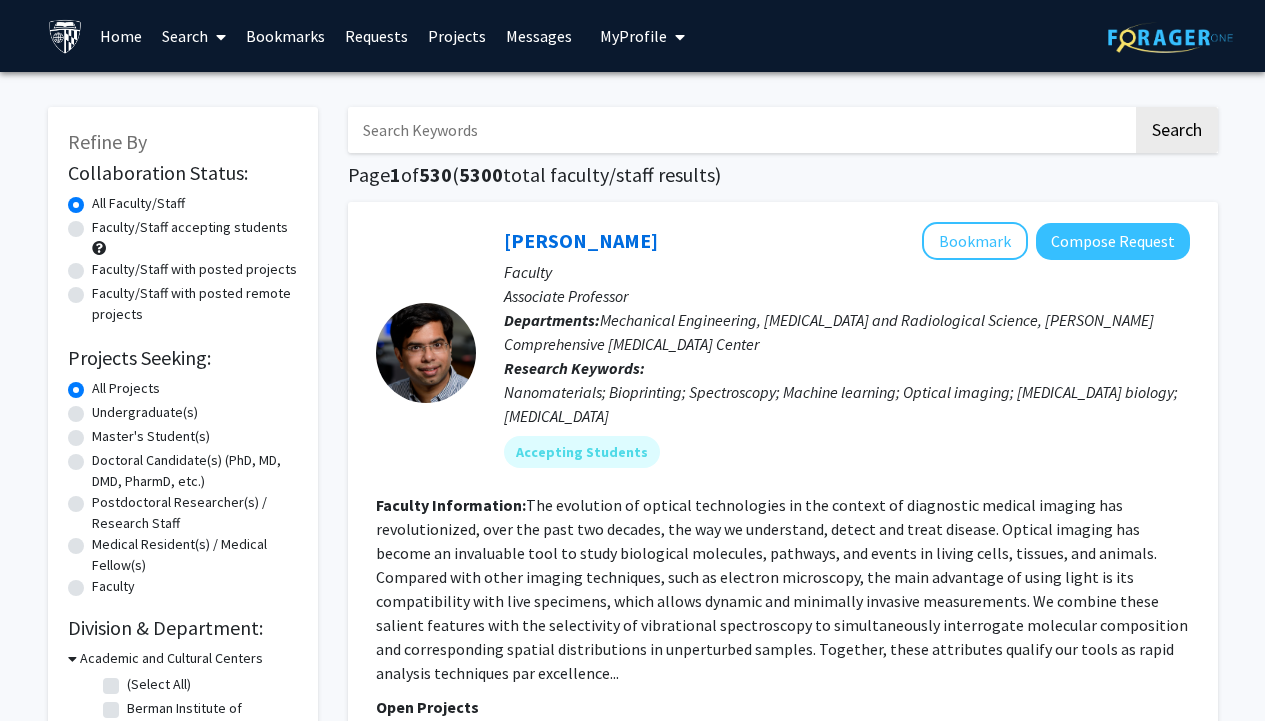 click on "Bookmarks" at bounding box center [285, 36] 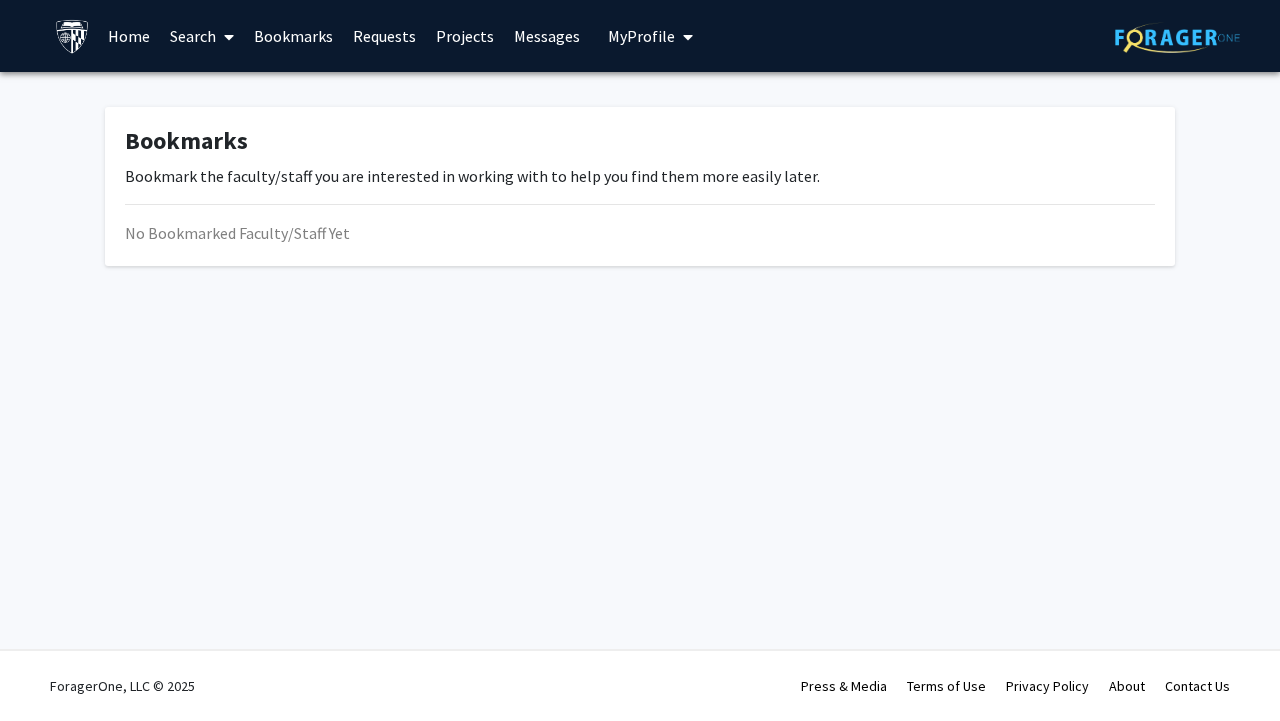 click on "Requests" at bounding box center (384, 36) 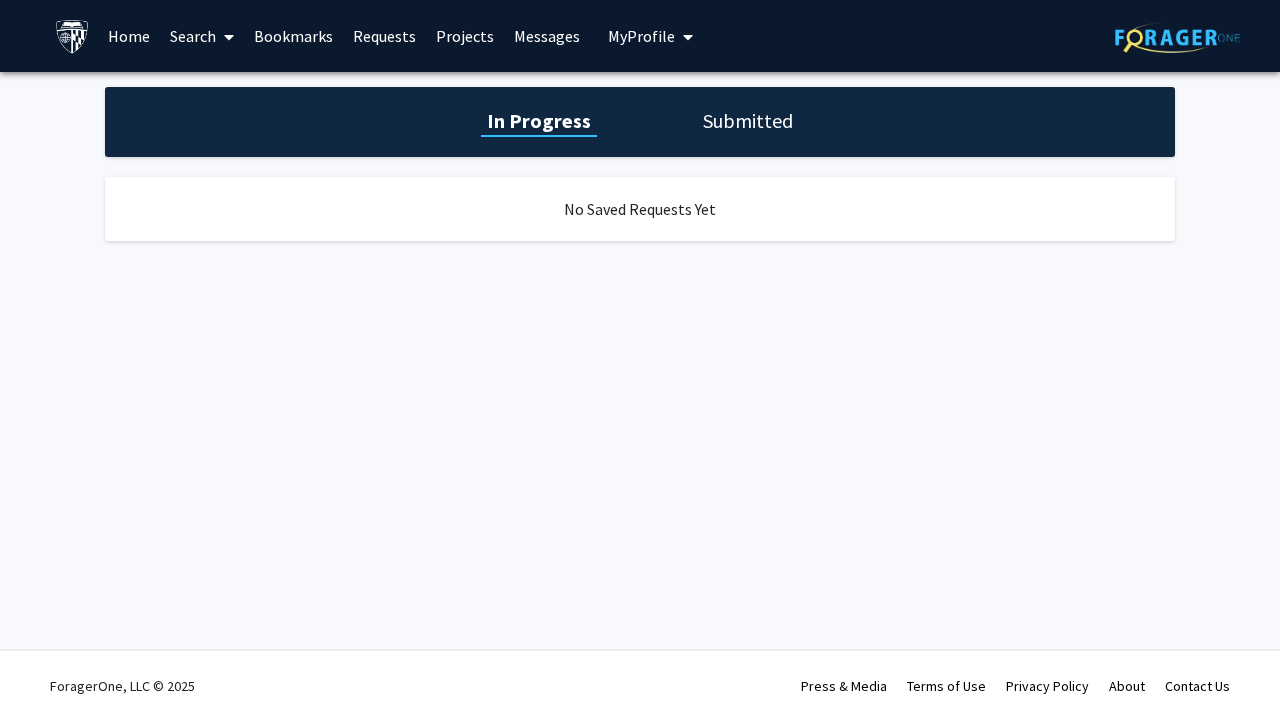 click on "Projects" at bounding box center (465, 36) 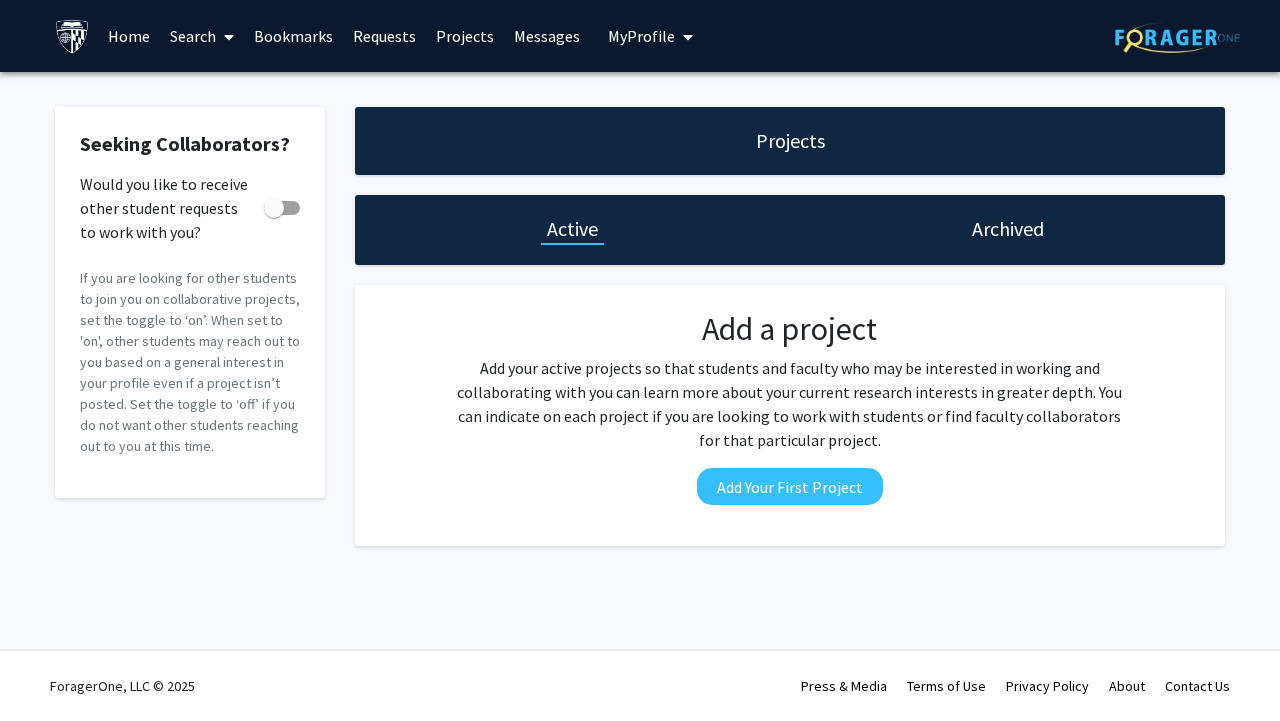 click on "Messages" at bounding box center [547, 36] 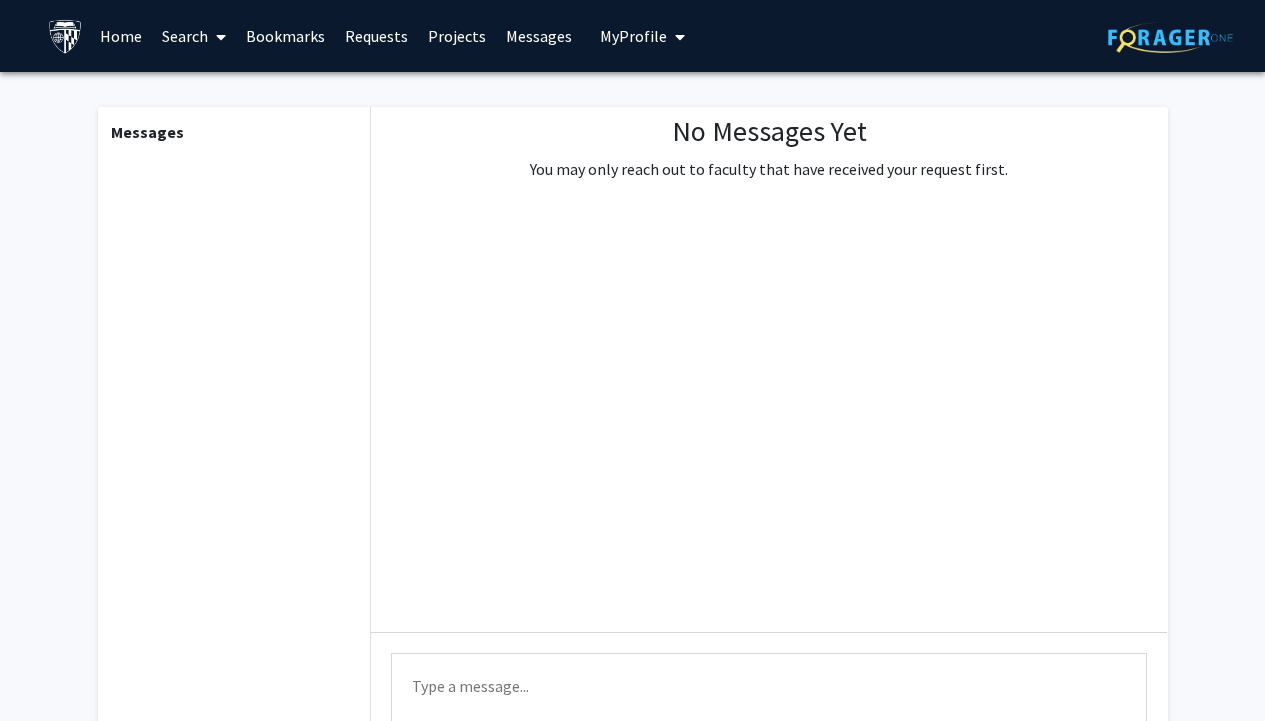 click on "My   Profile" at bounding box center [633, 36] 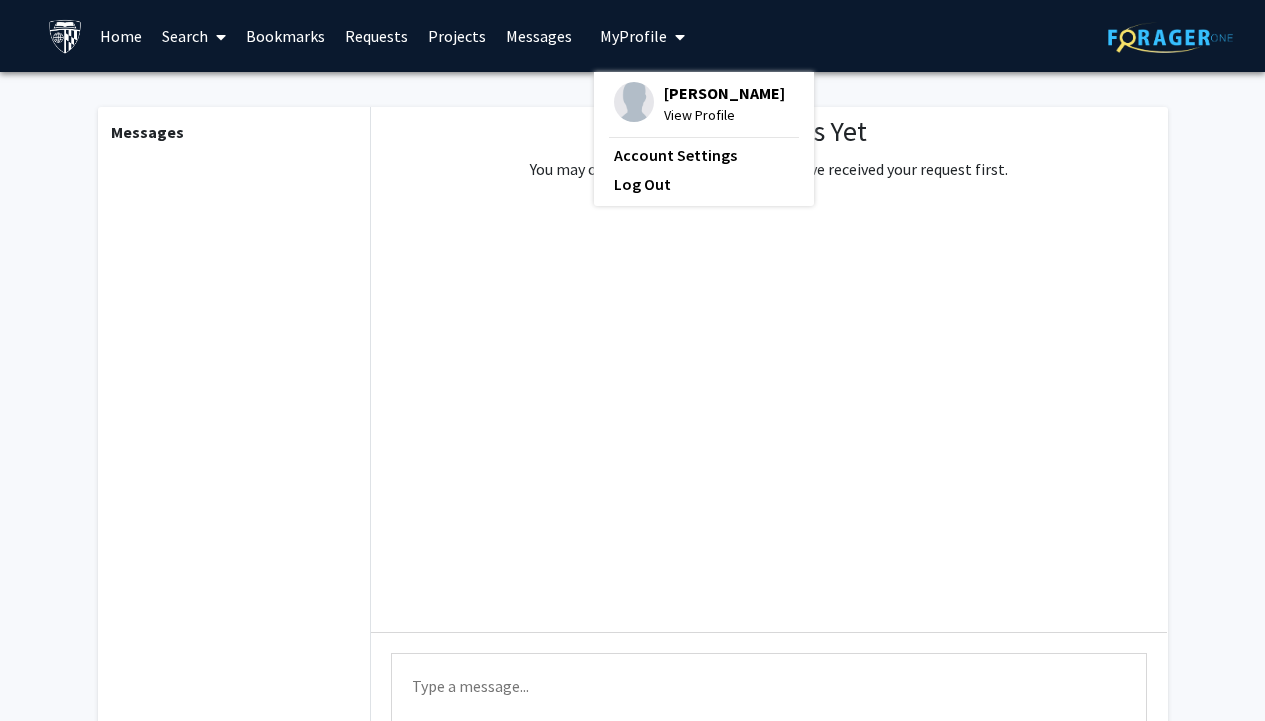 click on "Home" at bounding box center [121, 36] 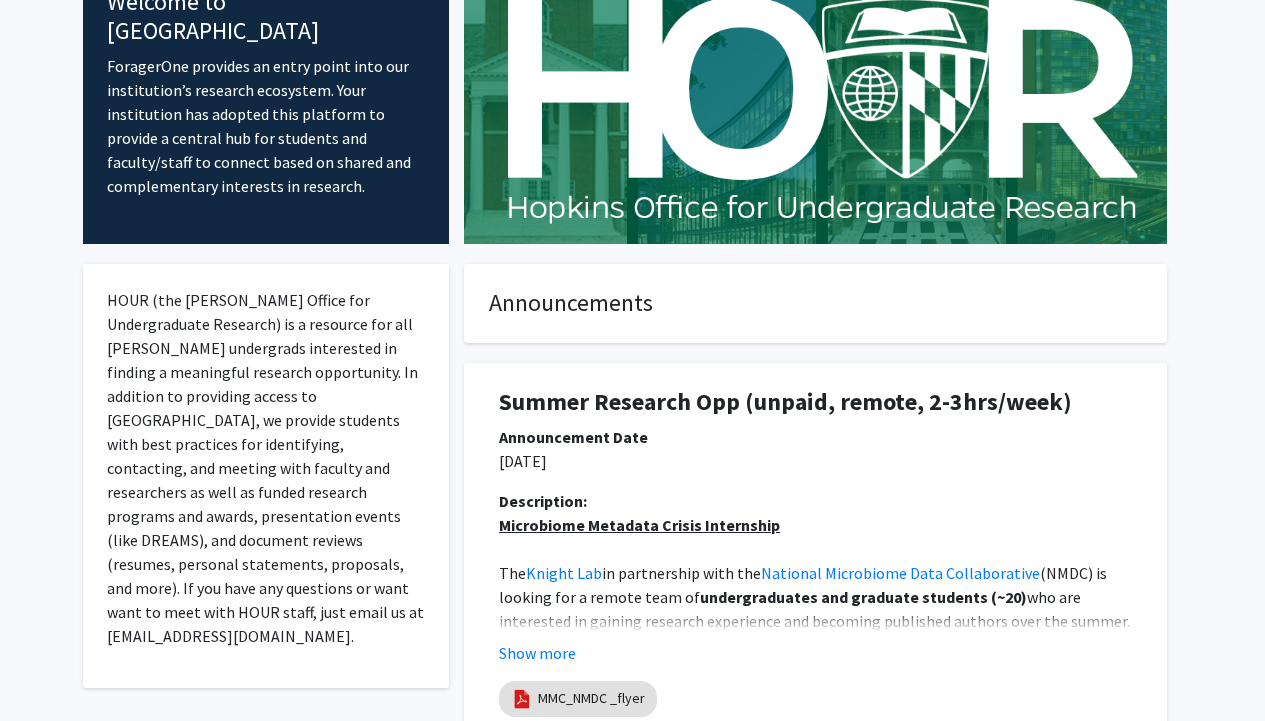 scroll, scrollTop: 135, scrollLeft: 0, axis: vertical 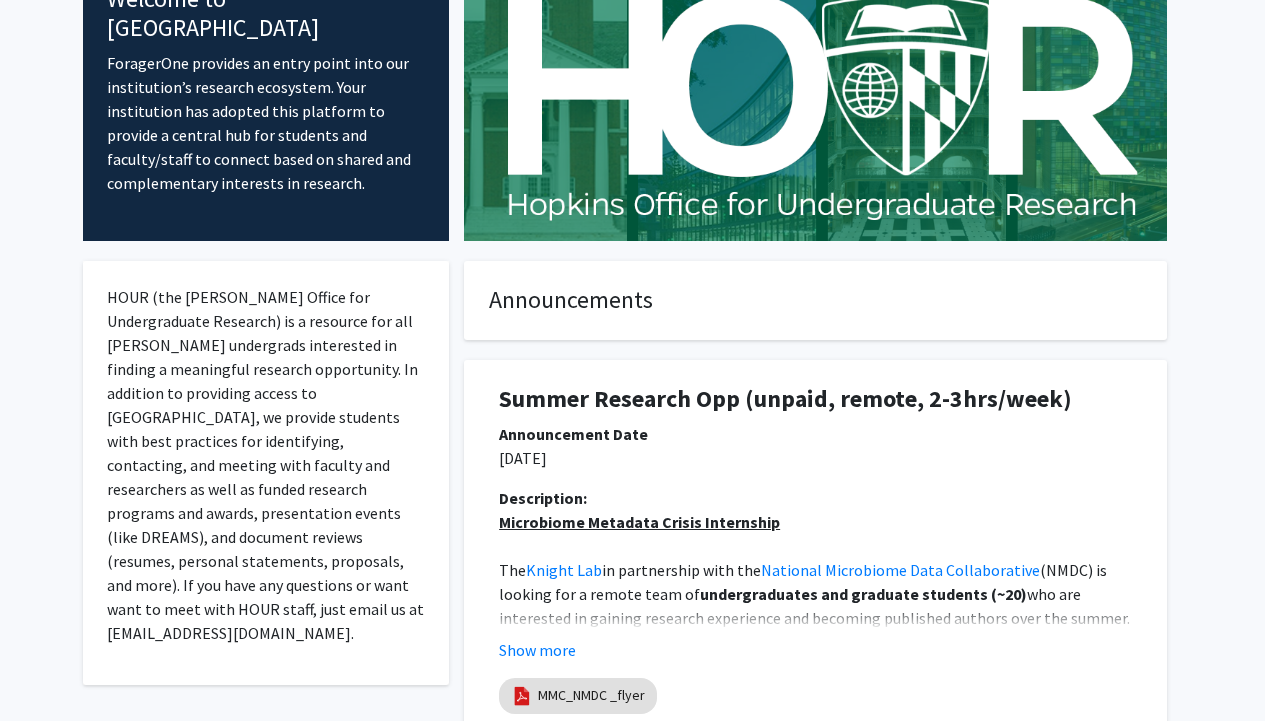 click on "Announcements" 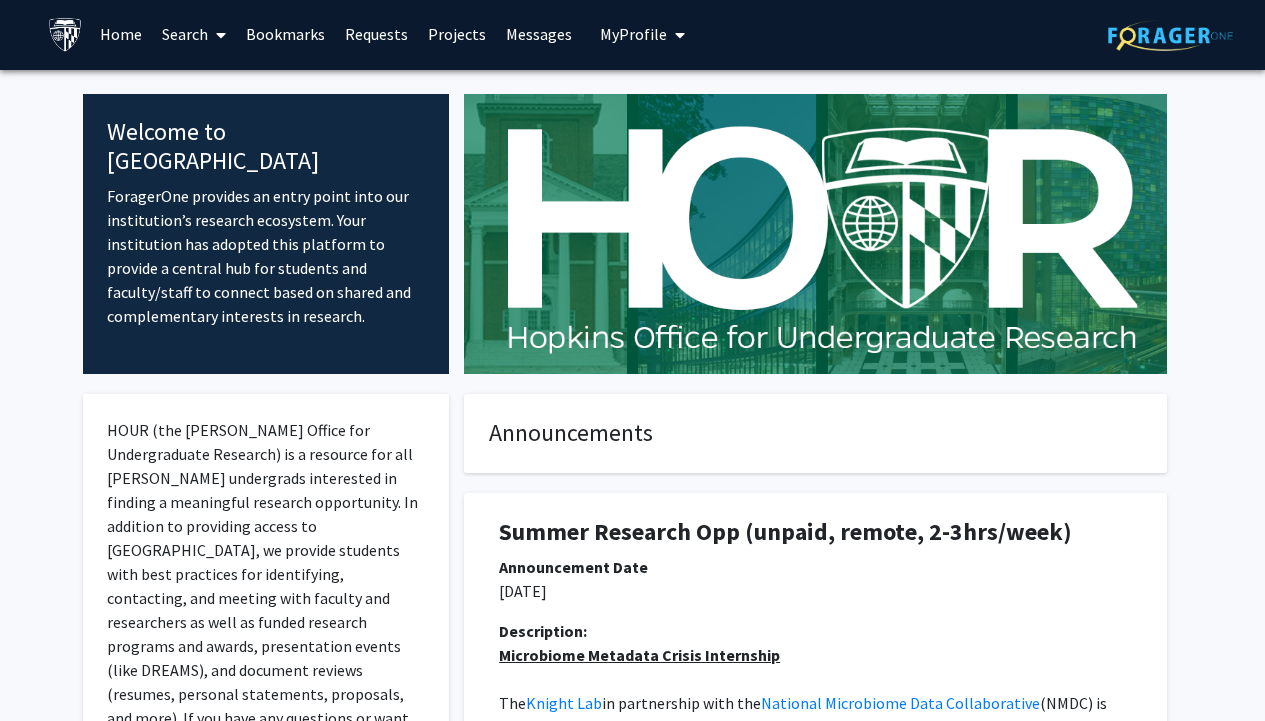 scroll, scrollTop: 0, scrollLeft: 0, axis: both 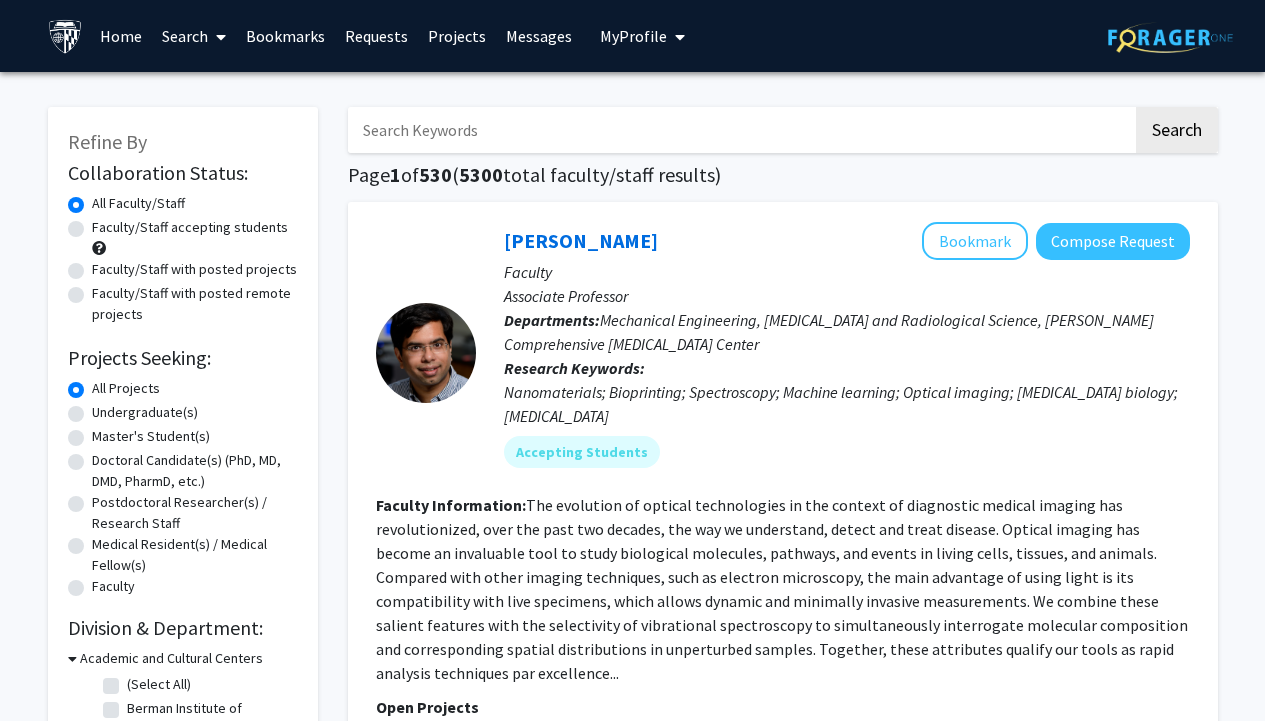 click at bounding box center (740, 130) 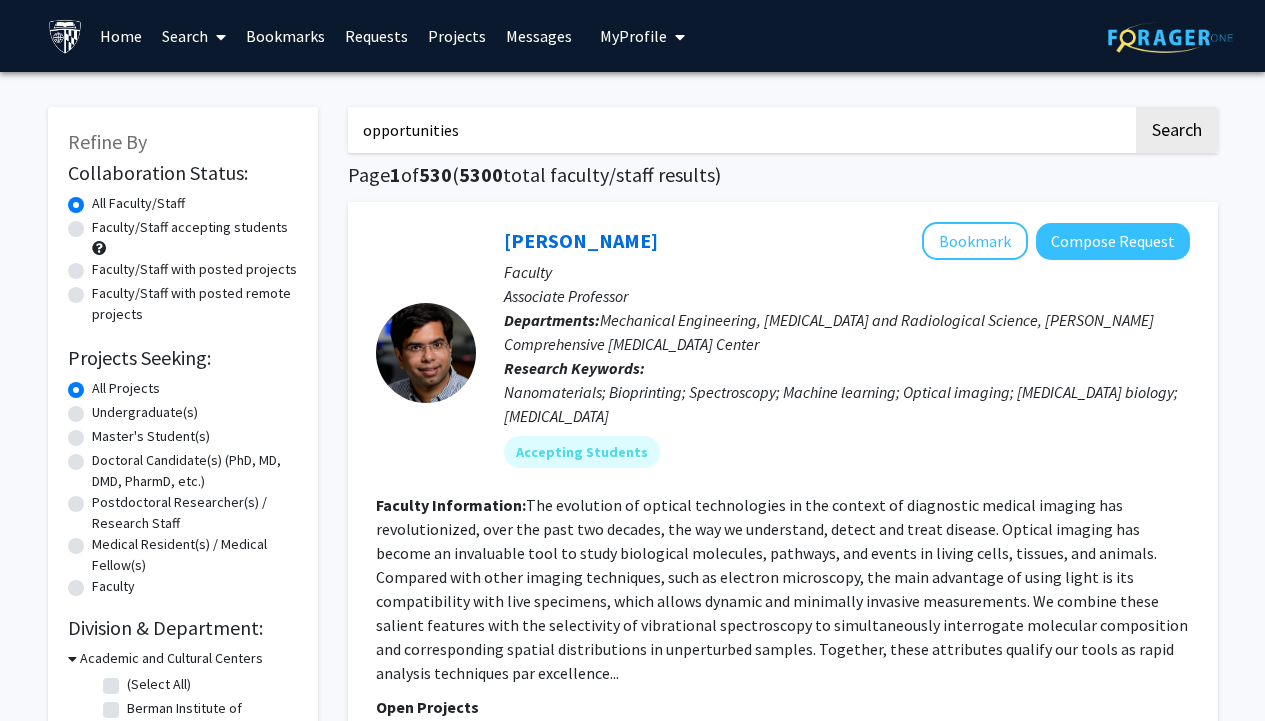 type on "opportunities" 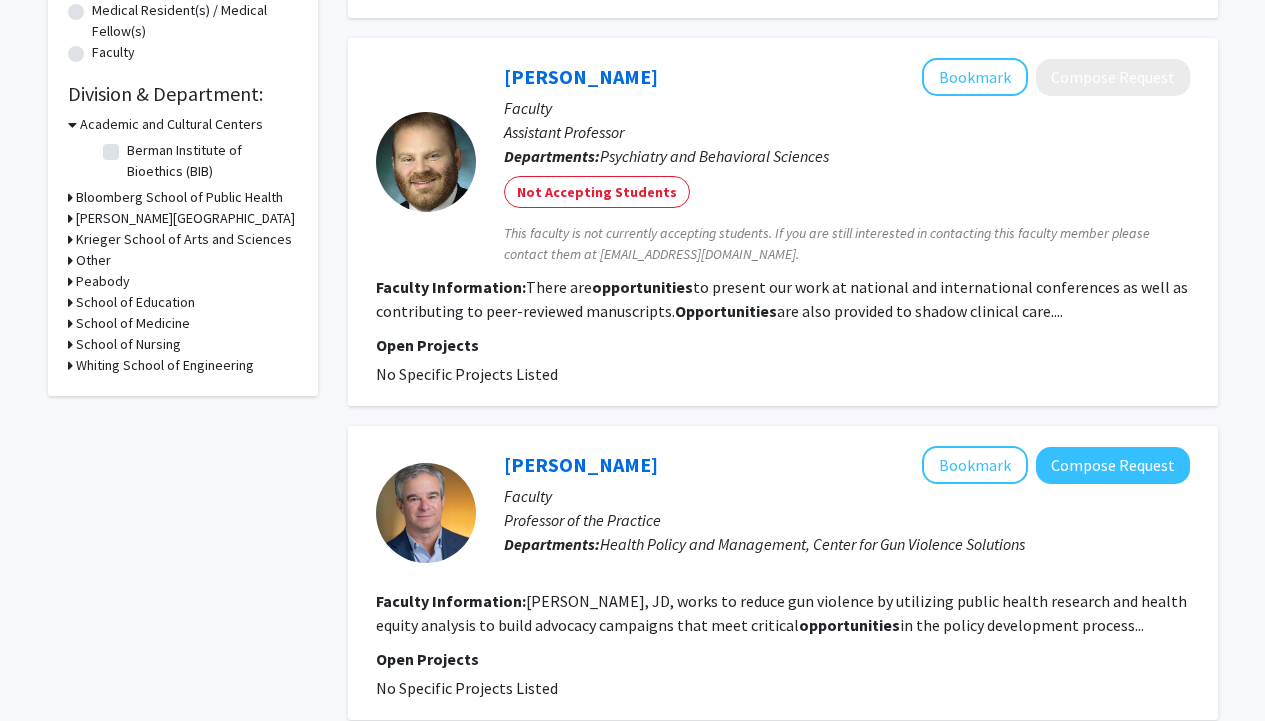 scroll, scrollTop: 0, scrollLeft: 0, axis: both 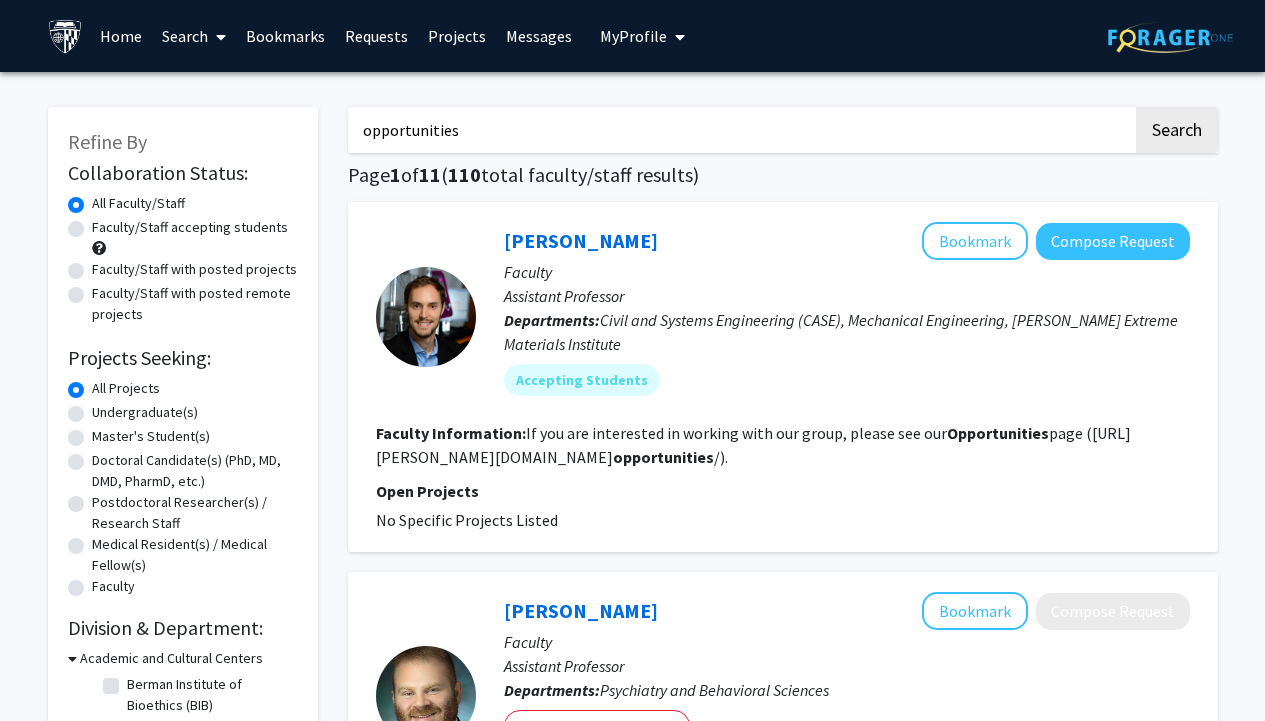 click on "opportunities" at bounding box center (740, 130) 